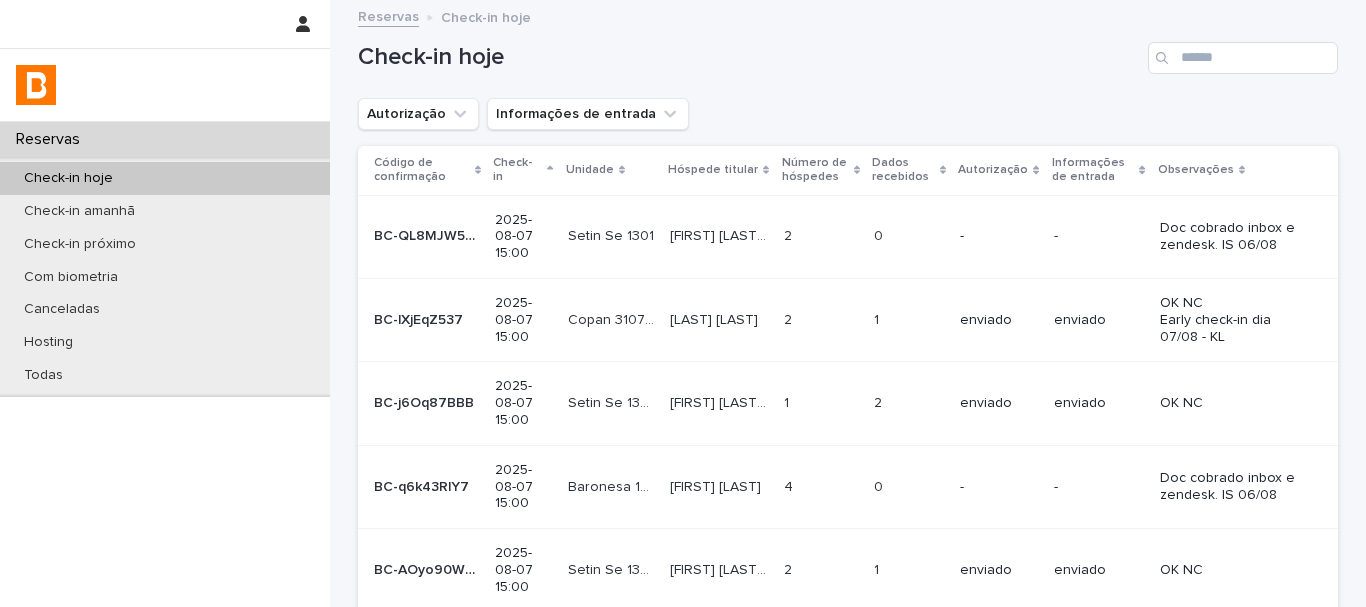 scroll, scrollTop: 0, scrollLeft: 0, axis: both 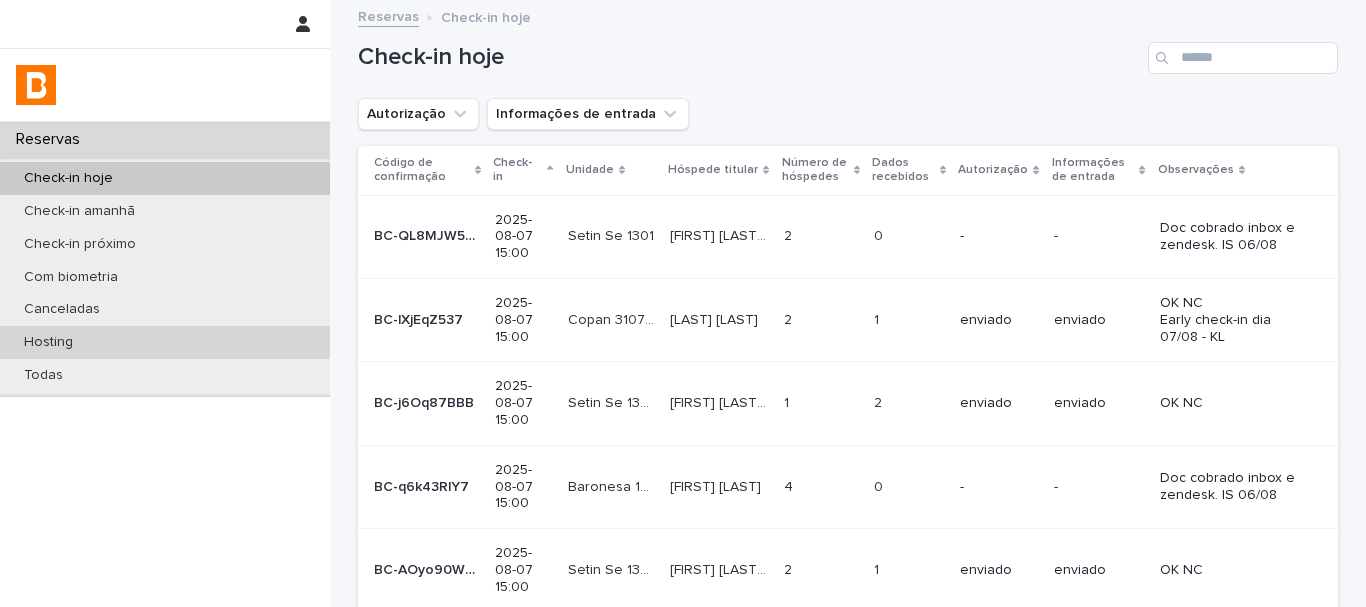 click on "Hosting" at bounding box center [165, 342] 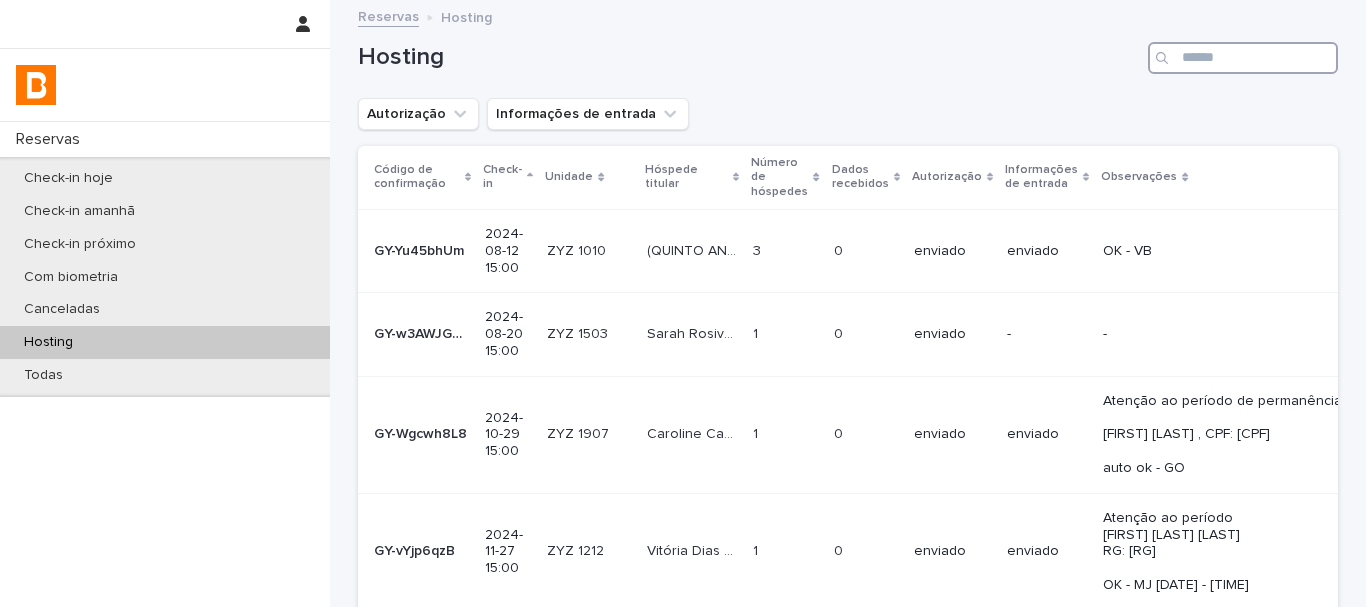 click at bounding box center [1243, 58] 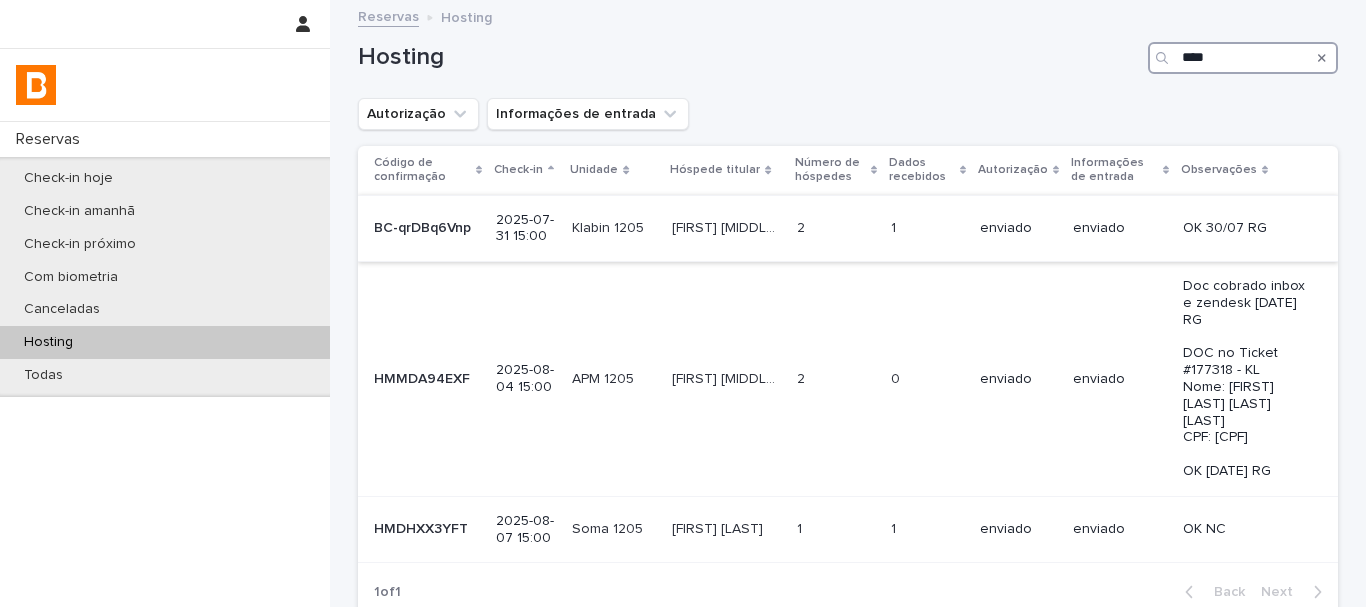 type on "****" 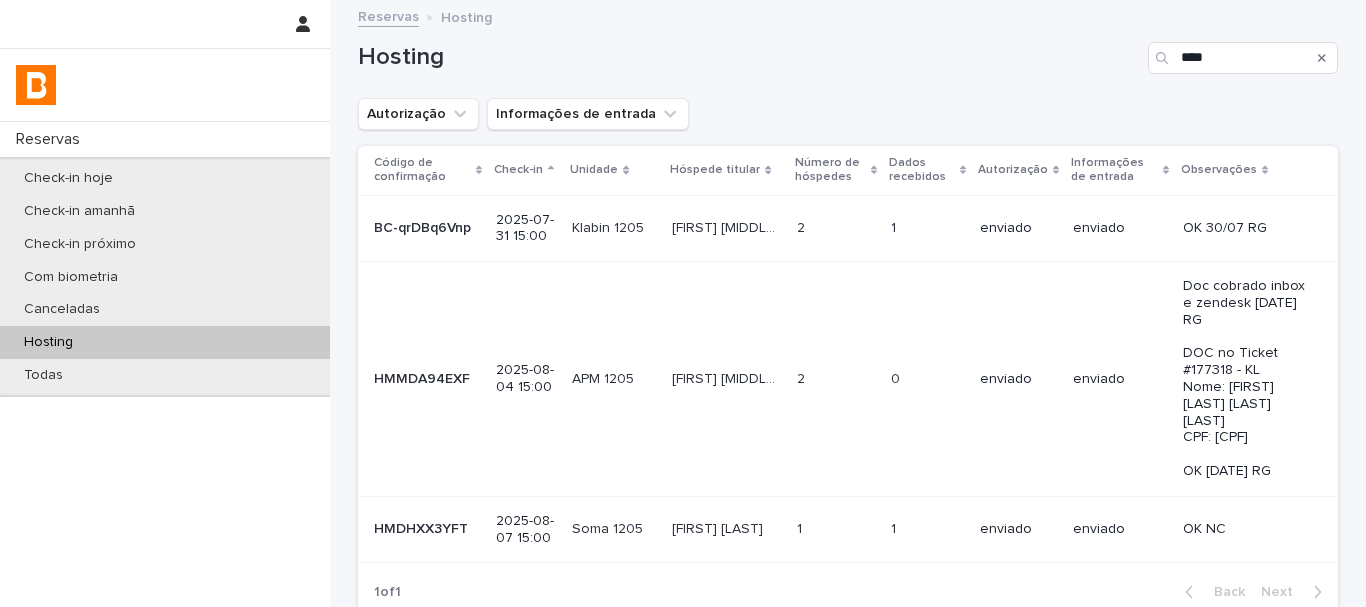 click on "2 2" at bounding box center [836, 228] 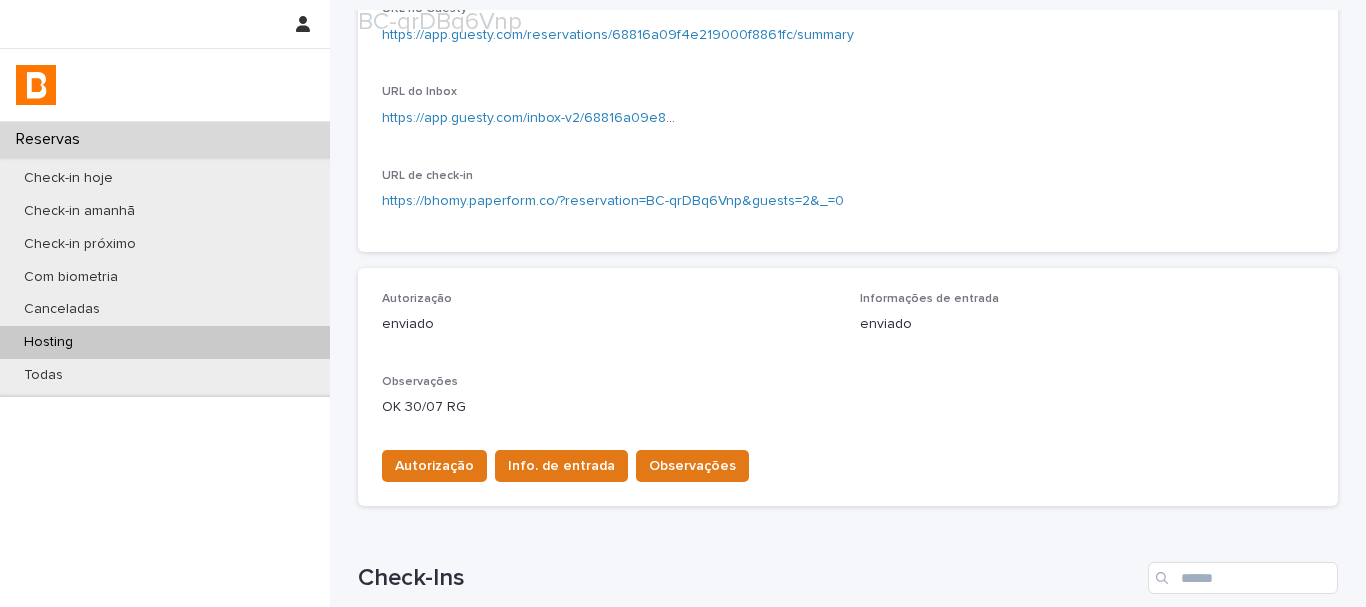 scroll, scrollTop: 600, scrollLeft: 0, axis: vertical 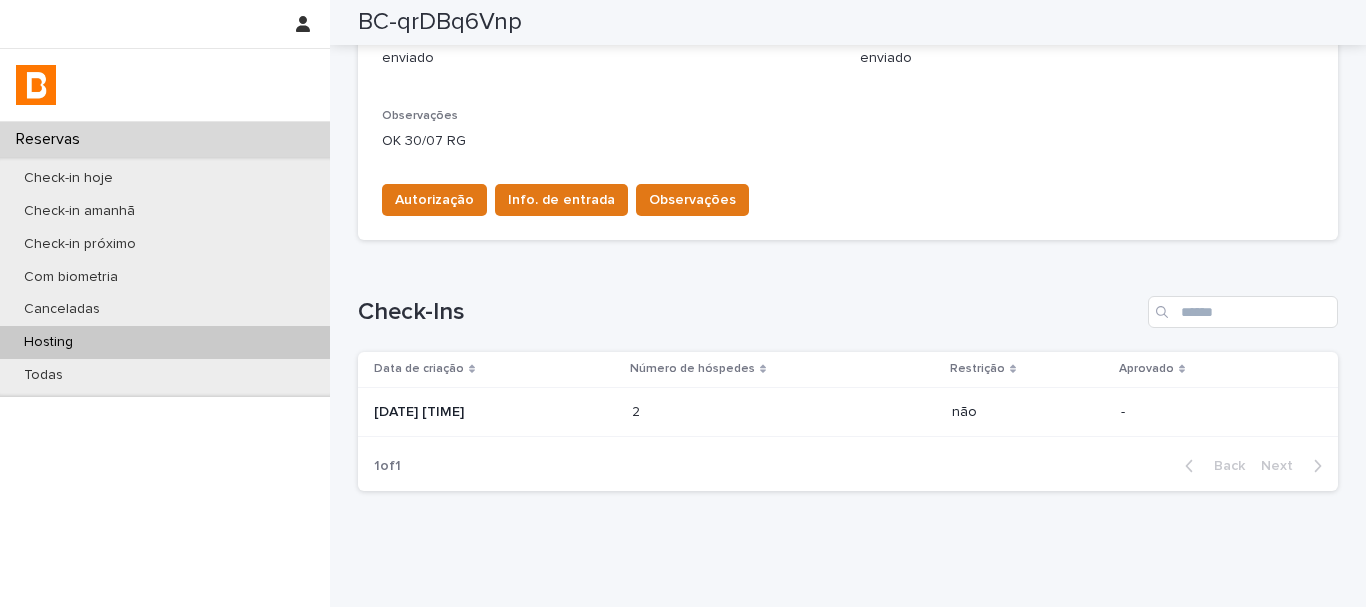 click on "2 2" at bounding box center (784, 412) 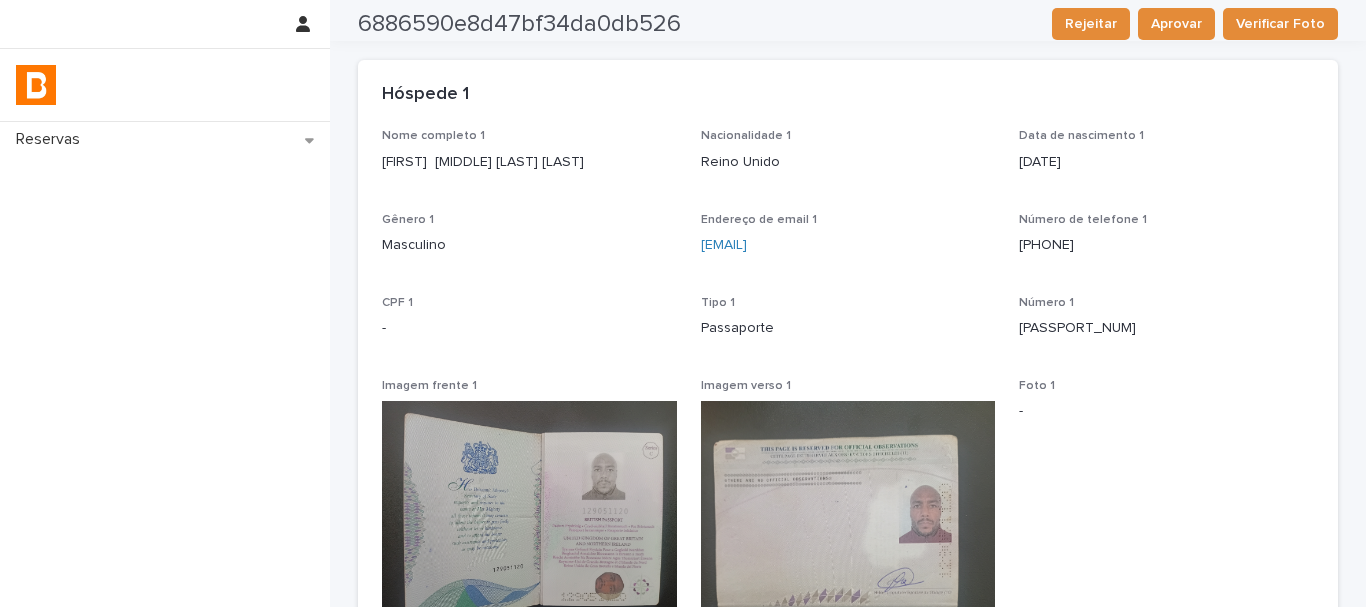 scroll, scrollTop: 0, scrollLeft: 0, axis: both 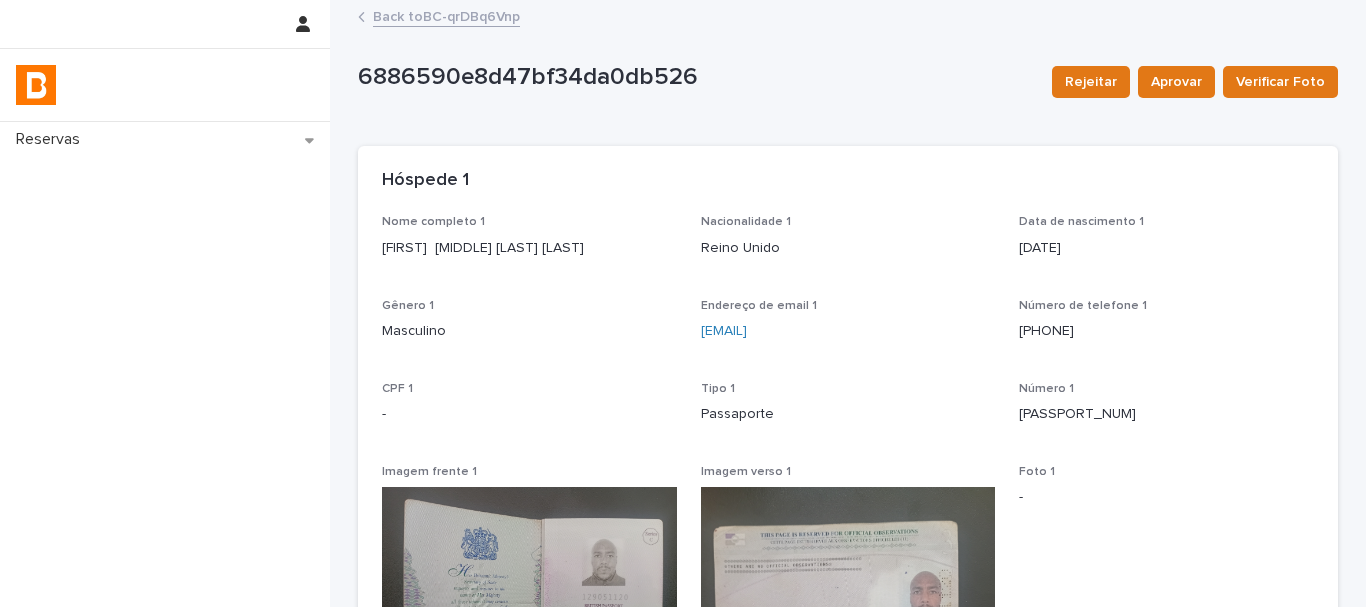 click on "Back to  BC-qrDBq6Vnp" at bounding box center [446, 15] 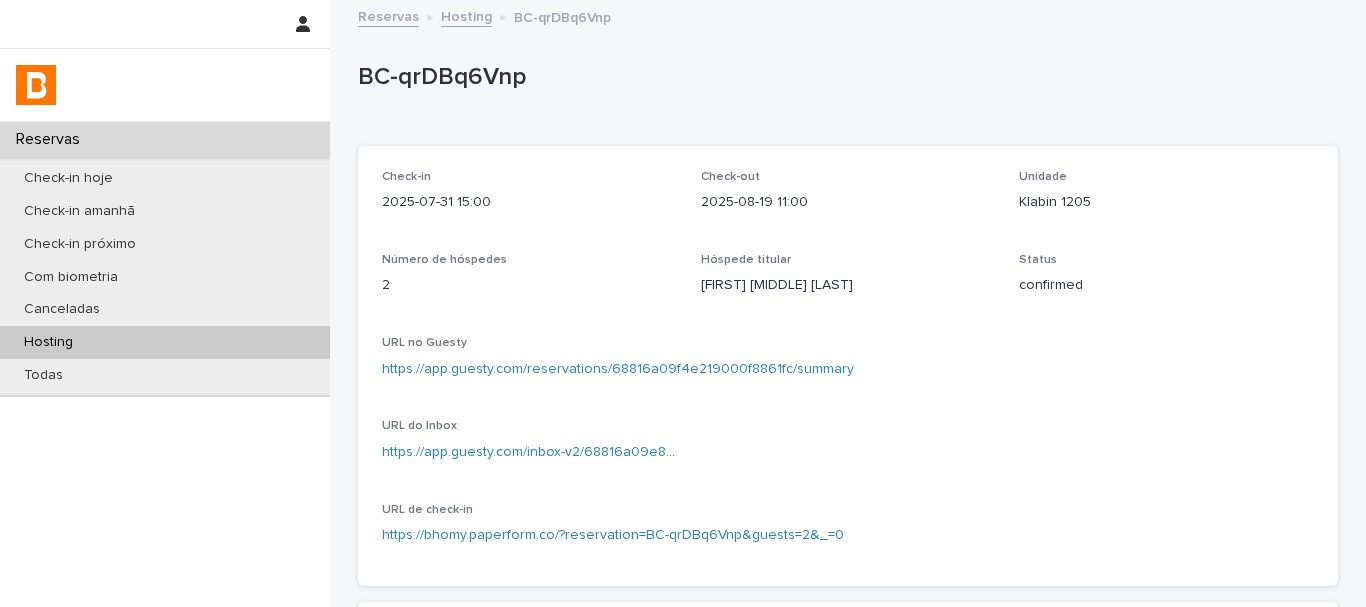 click on "BC-qrDBq6Vnp" at bounding box center [844, 77] 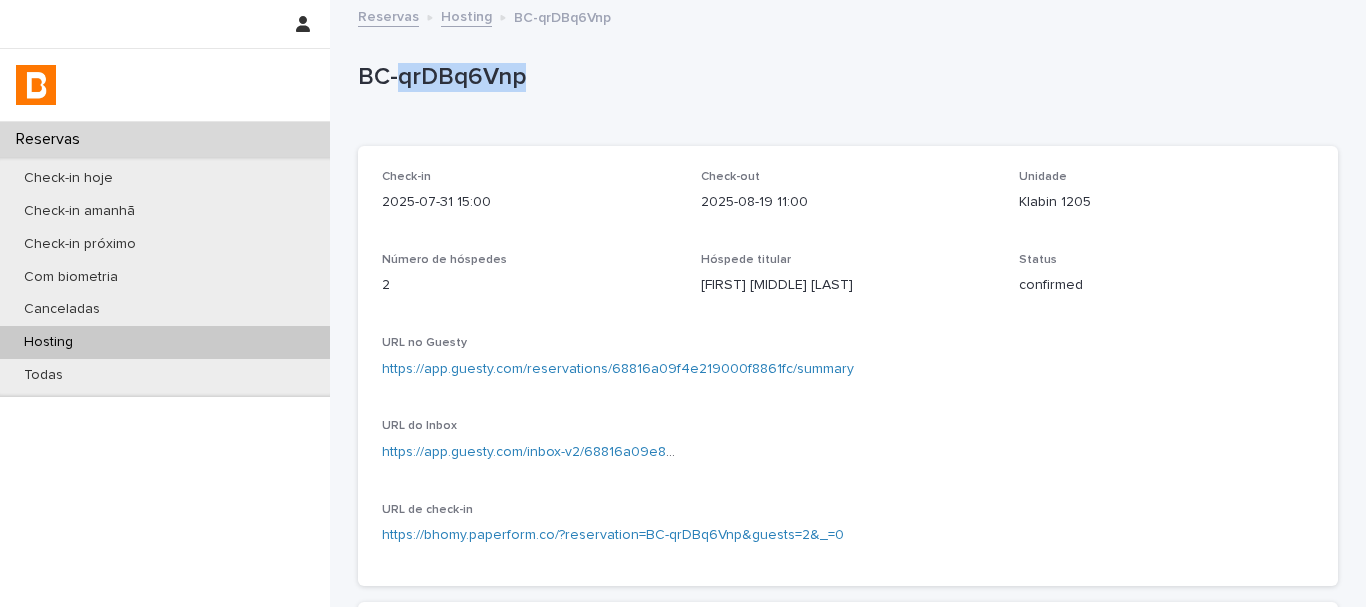 click on "BC-qrDBq6Vnp" at bounding box center (844, 77) 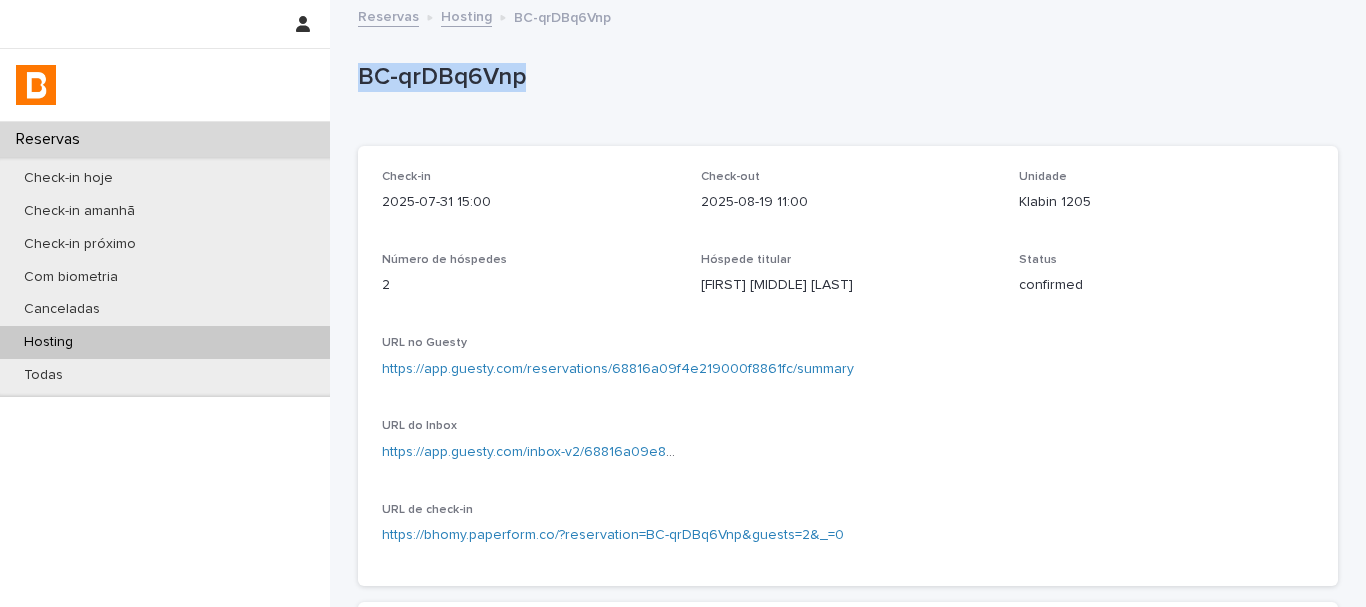 click on "BC-qrDBq6Vnp" at bounding box center (844, 77) 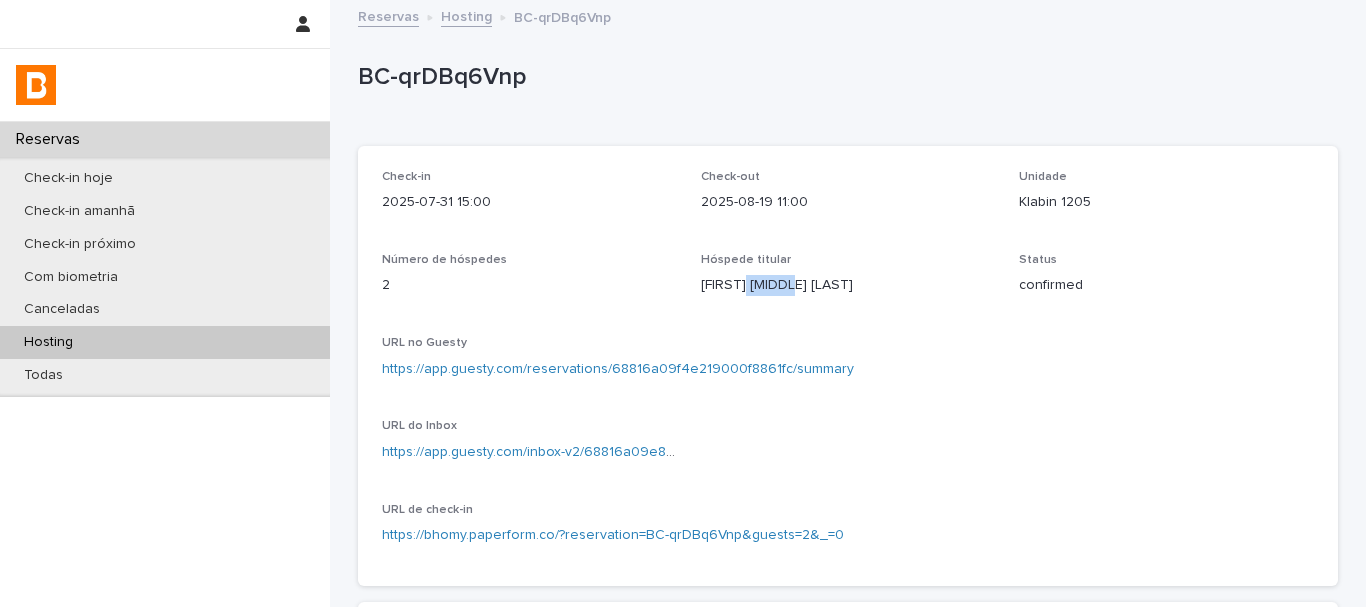 click on "[FIRST] [MIDDLE] [LAST]" at bounding box center [848, 285] 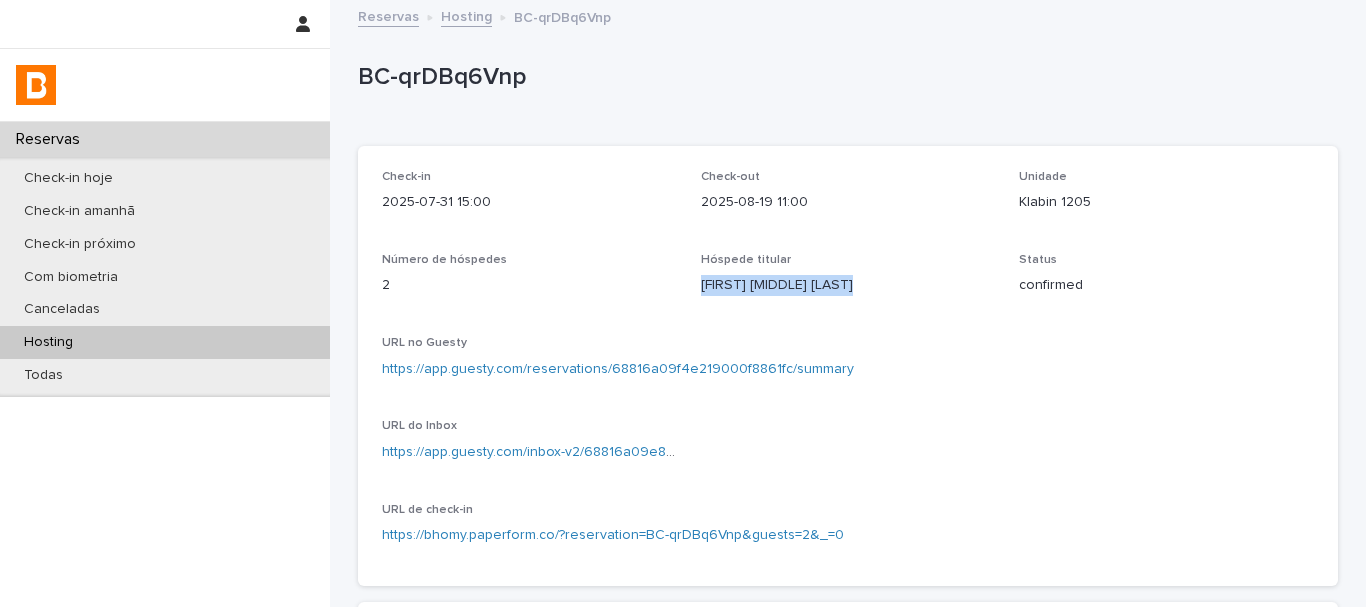 click on "[FIRST] [MIDDLE] [LAST]" at bounding box center (848, 285) 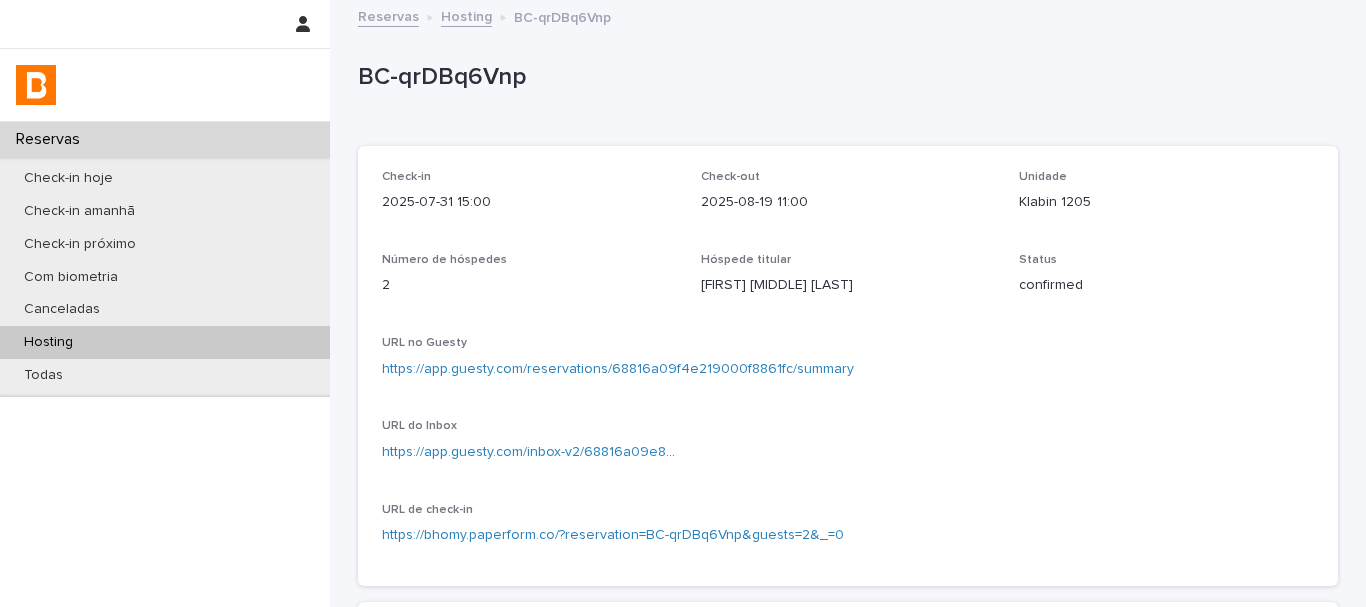 click on "Check-out [DATE] [TIME]" at bounding box center [848, 199] 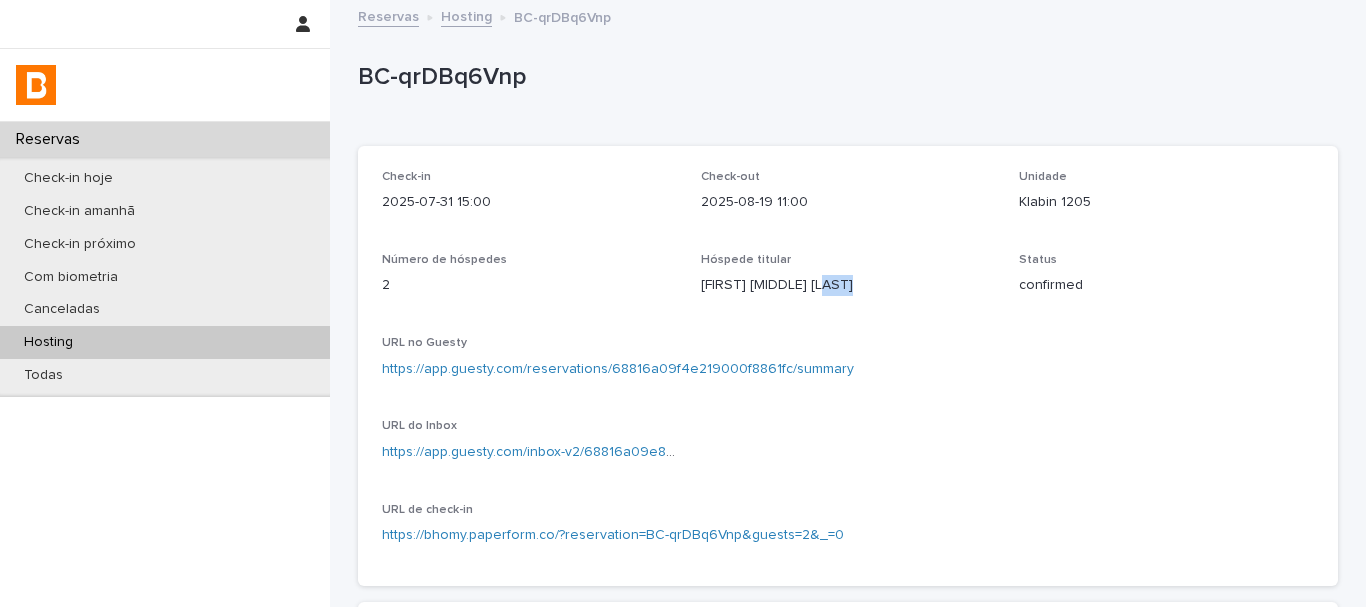 click on "[FIRST] [MIDDLE] [LAST]" at bounding box center [848, 283] 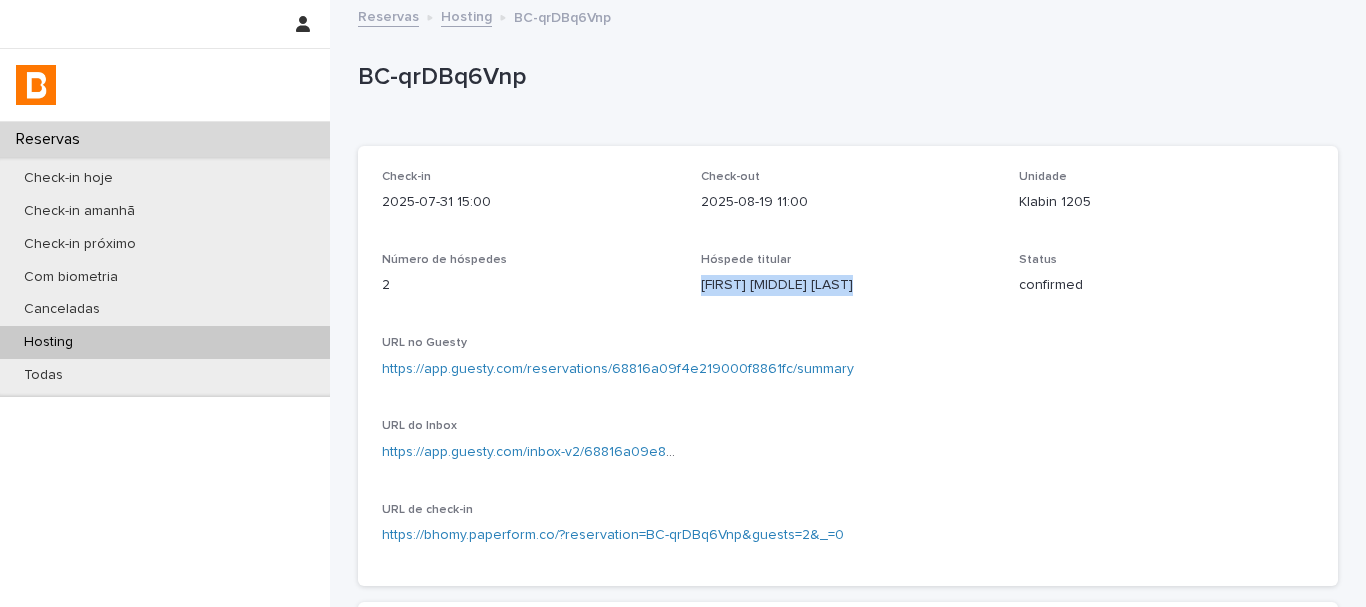 click on "[FIRST] [MIDDLE] [LAST]" at bounding box center [848, 283] 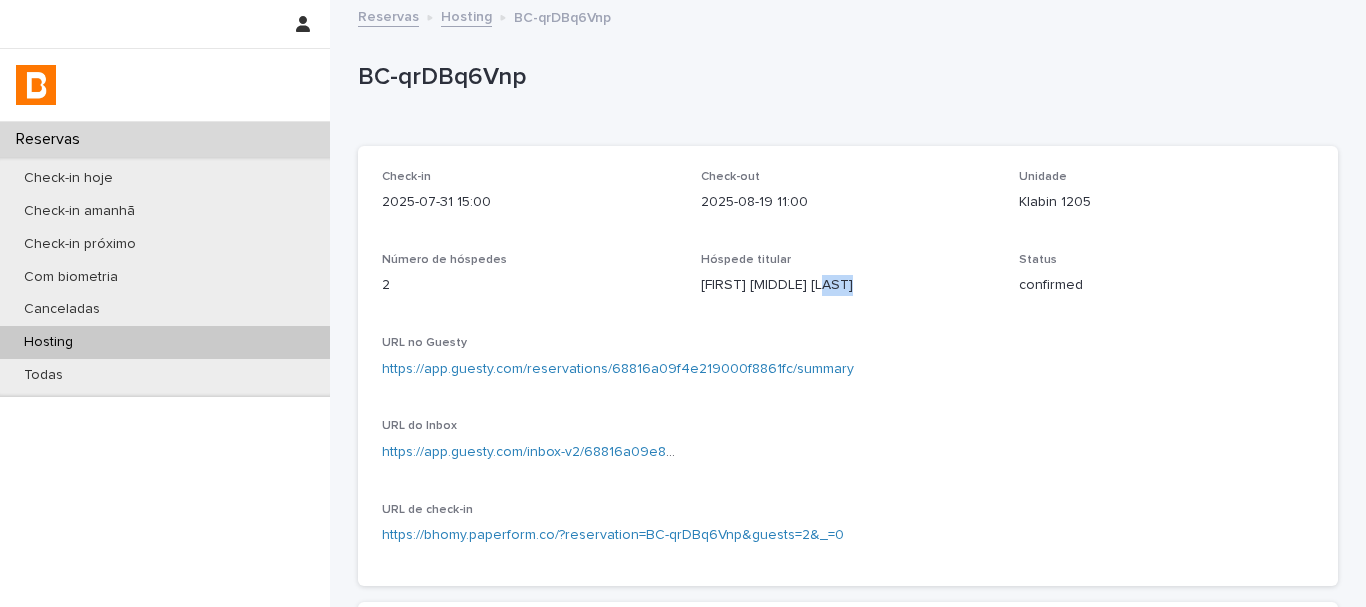click on "[FIRST] [MIDDLE] [LAST]" at bounding box center [848, 285] 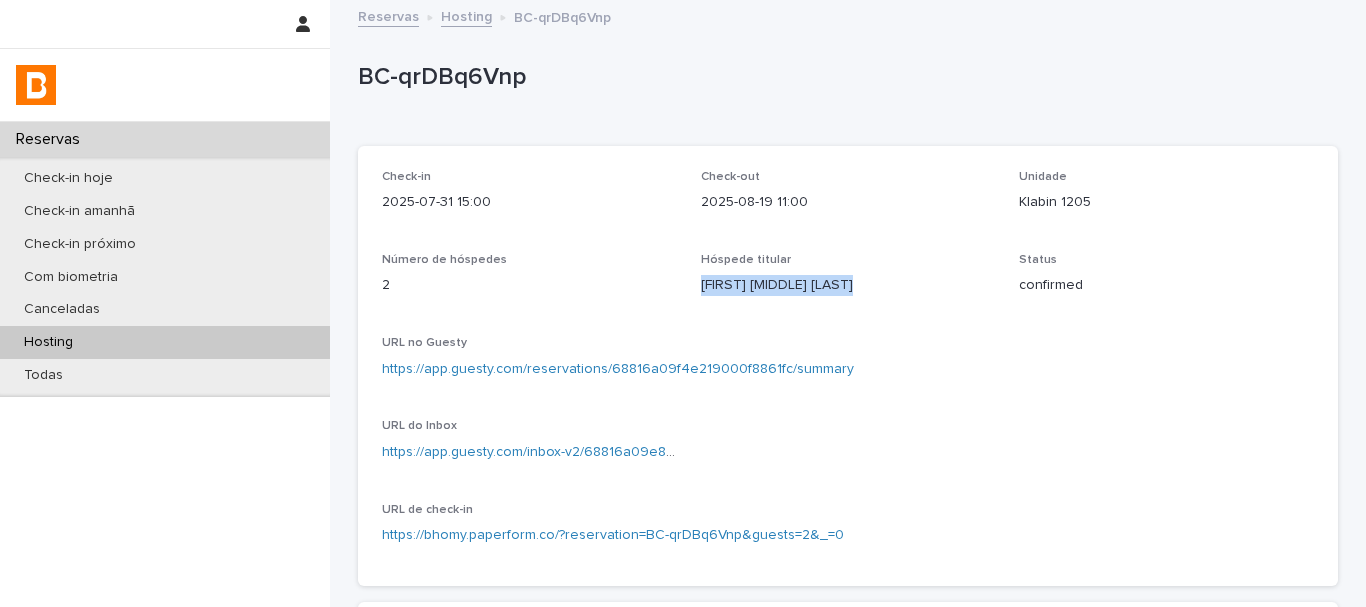 click on "[FIRST] [MIDDLE] [LAST]" at bounding box center (848, 285) 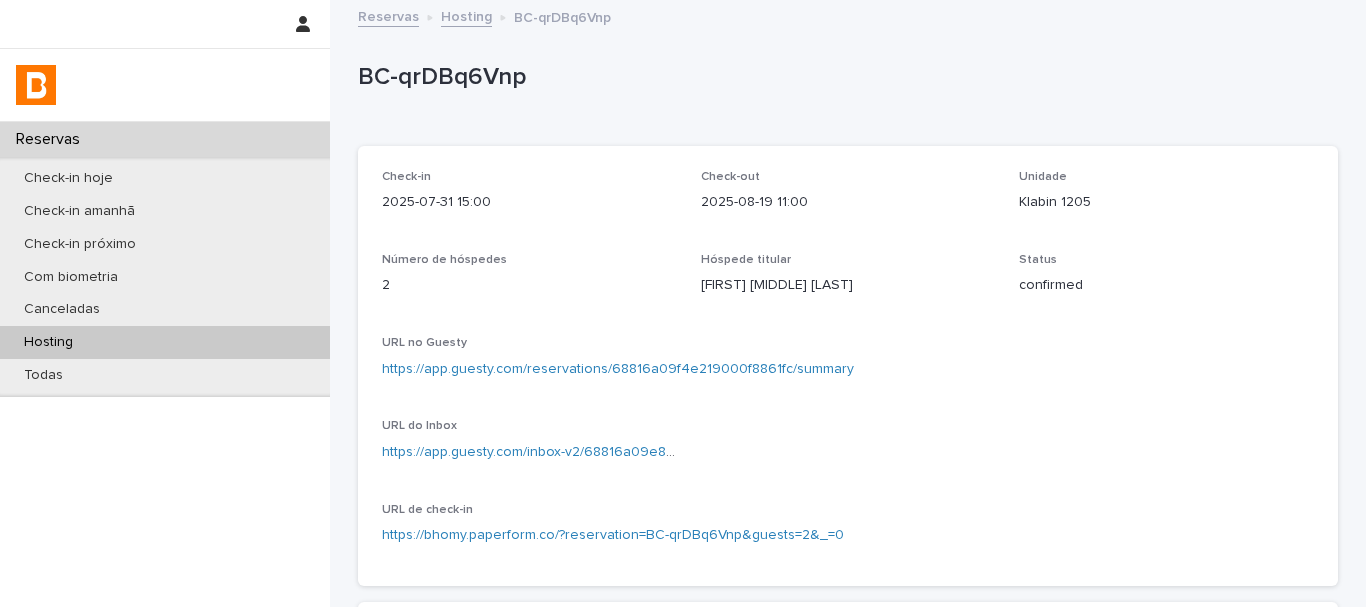click on "Hóspede titular [FIRST] [MIDDLE] [LAST]" at bounding box center [848, 282] 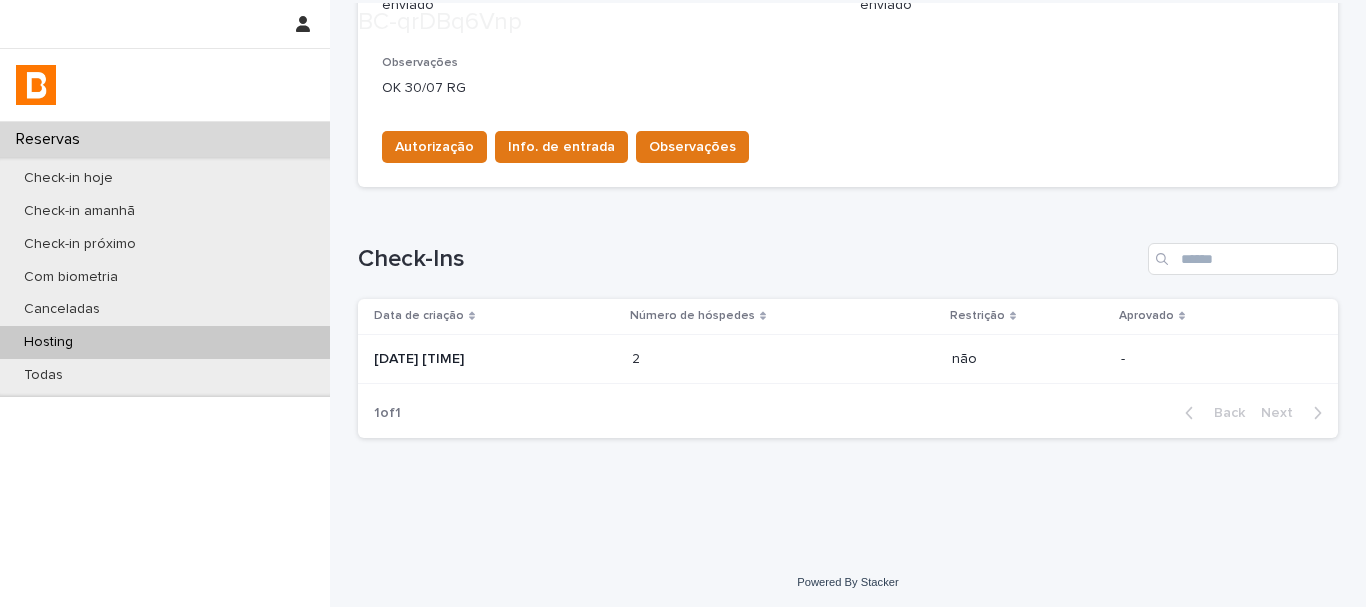 scroll, scrollTop: 657, scrollLeft: 0, axis: vertical 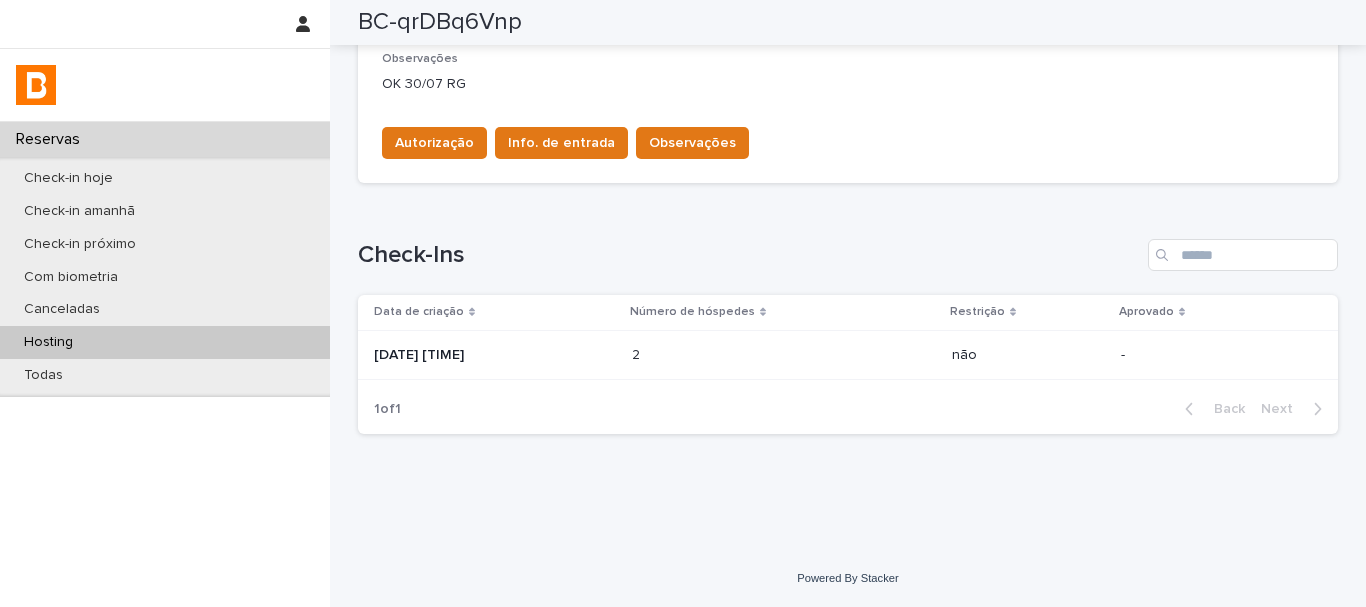 click on "[DATE] [TIME]" at bounding box center (491, 355) 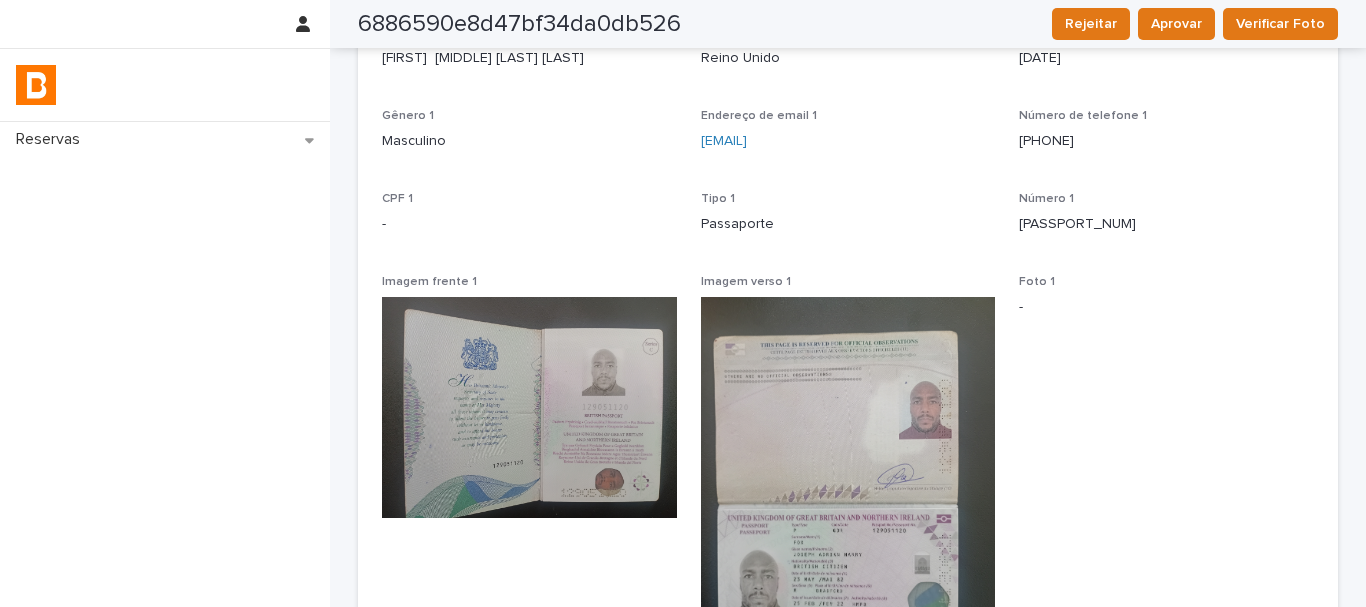 scroll, scrollTop: 159, scrollLeft: 0, axis: vertical 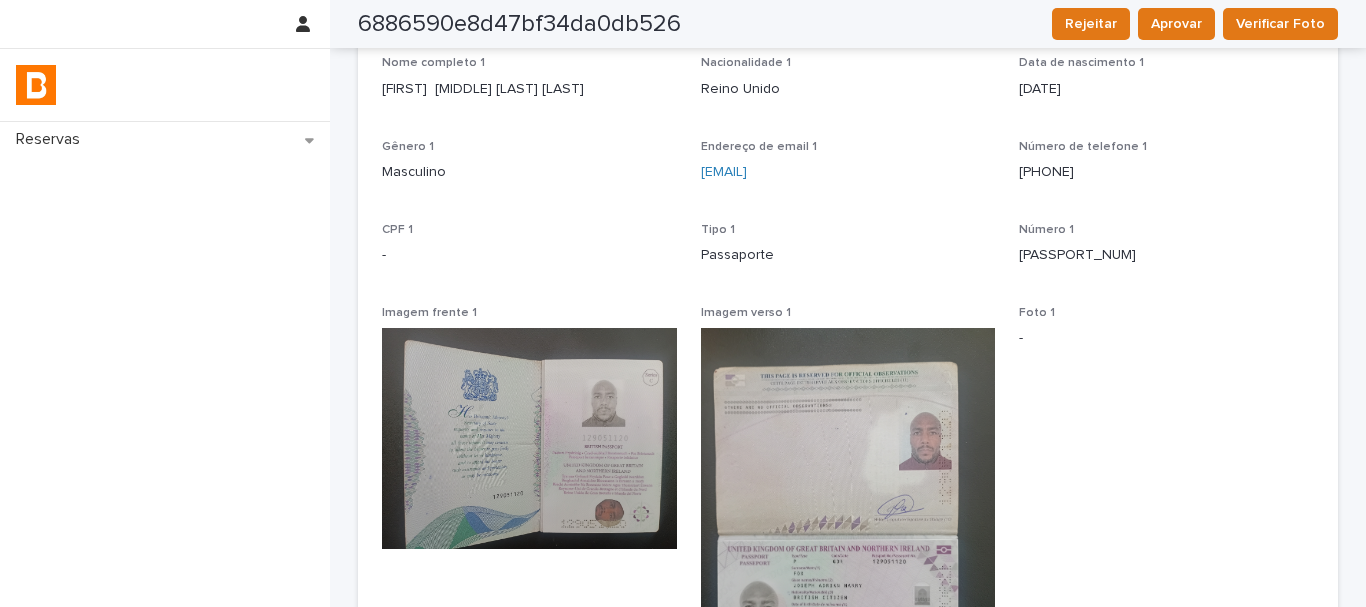 click on "[FIRST]  [MIDDLE] [LAST] [LAST]" at bounding box center [529, 89] 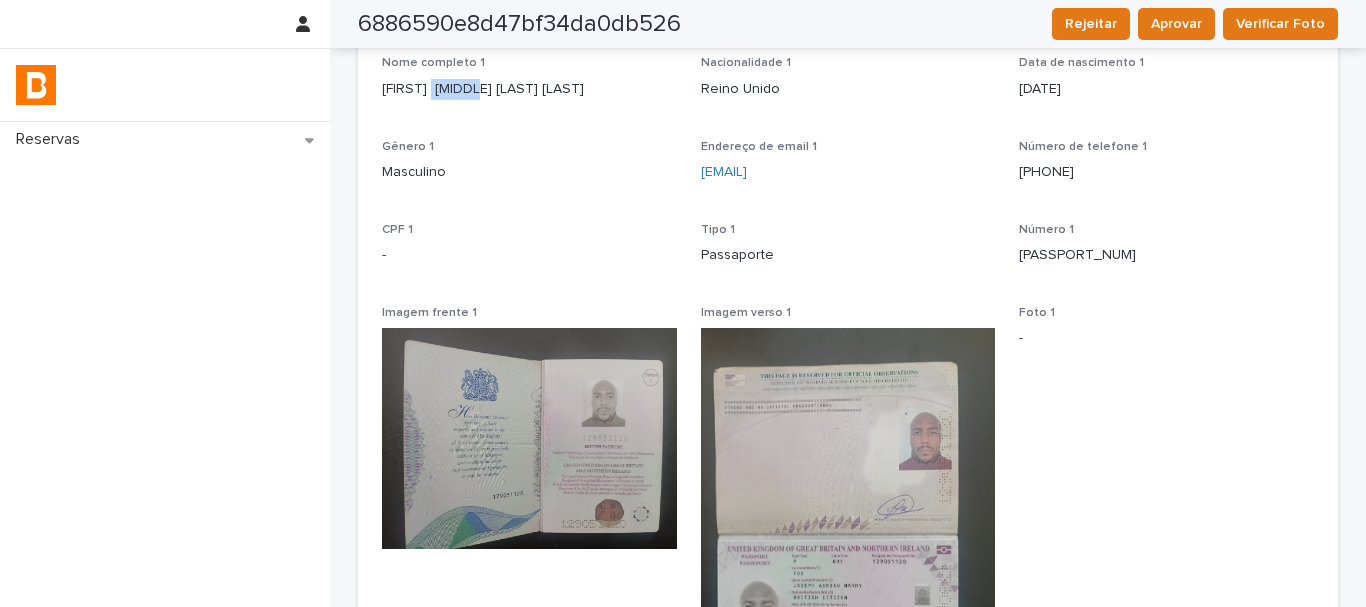 click on "[FIRST]  [MIDDLE] [LAST] [LAST]" at bounding box center [529, 89] 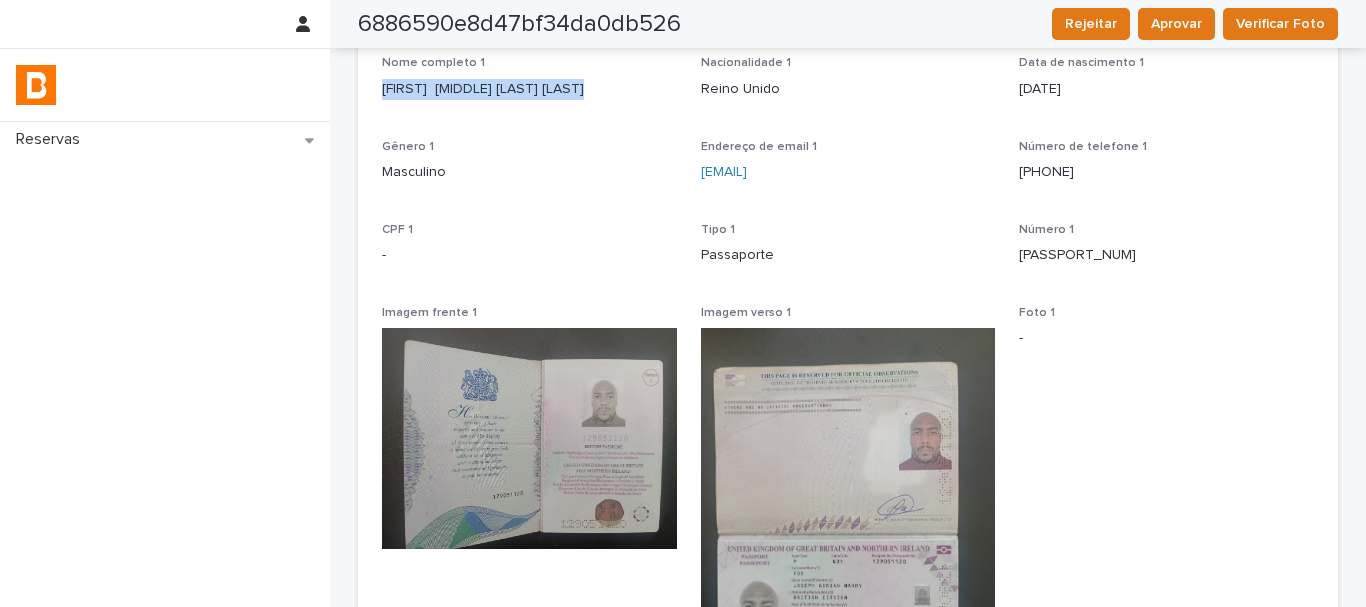 click on "[FIRST]  [MIDDLE] [LAST] [LAST]" at bounding box center (529, 89) 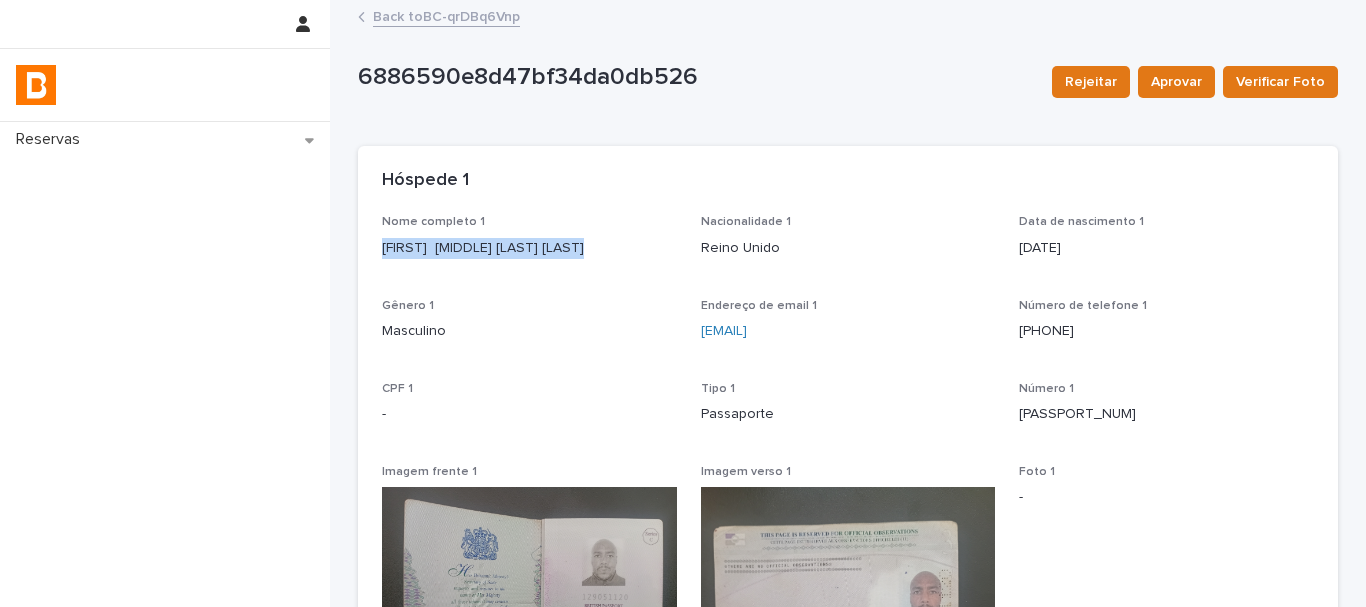 click on "Back to  BC-qrDBq6Vnp" at bounding box center [446, 15] 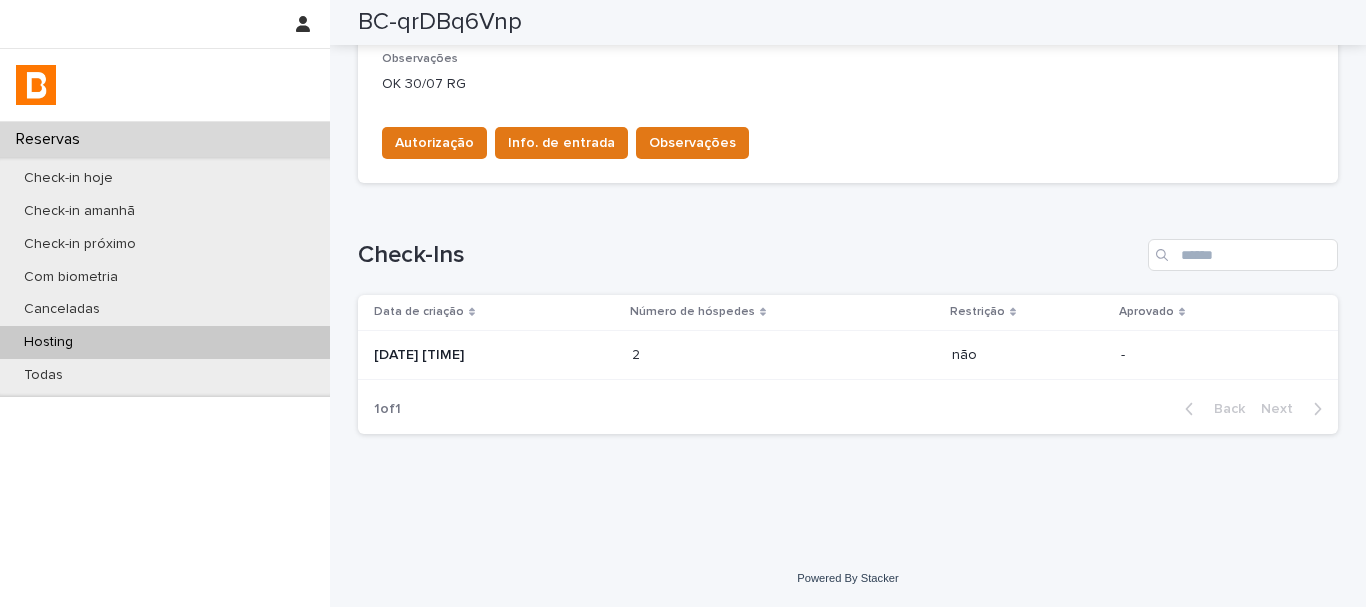 click on "[DATE] [TIME]" at bounding box center [495, 355] 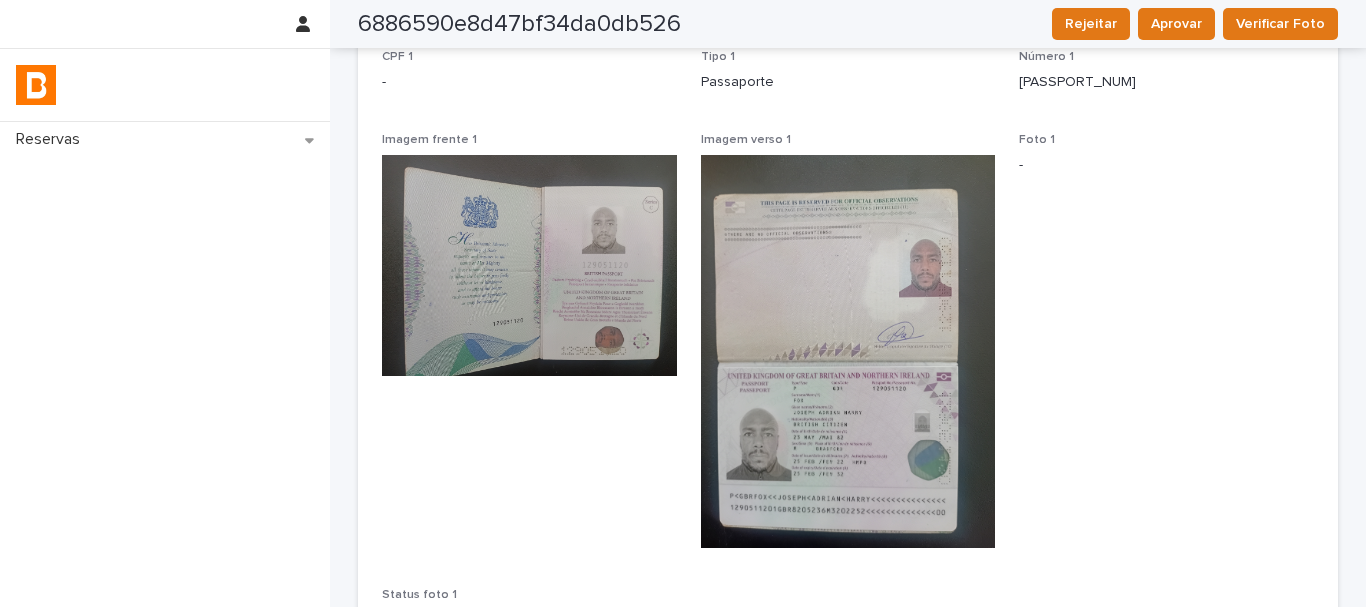 scroll, scrollTop: 159, scrollLeft: 0, axis: vertical 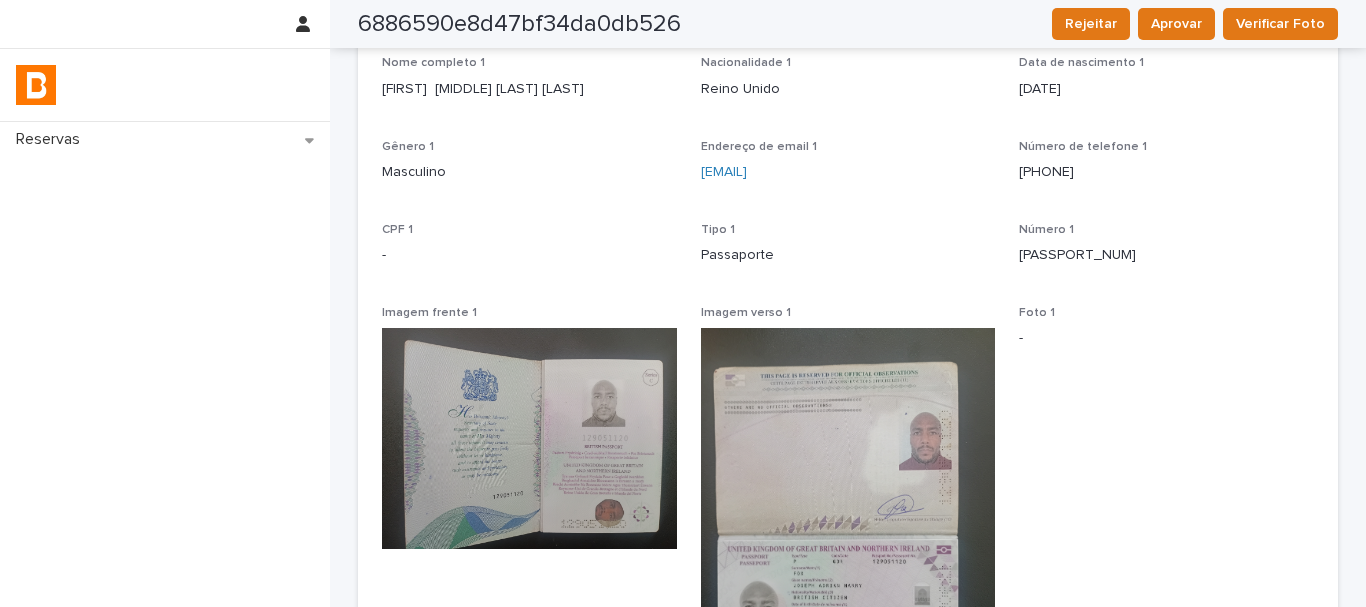 click on "[PASSPORT_NUM]" at bounding box center (1166, 255) 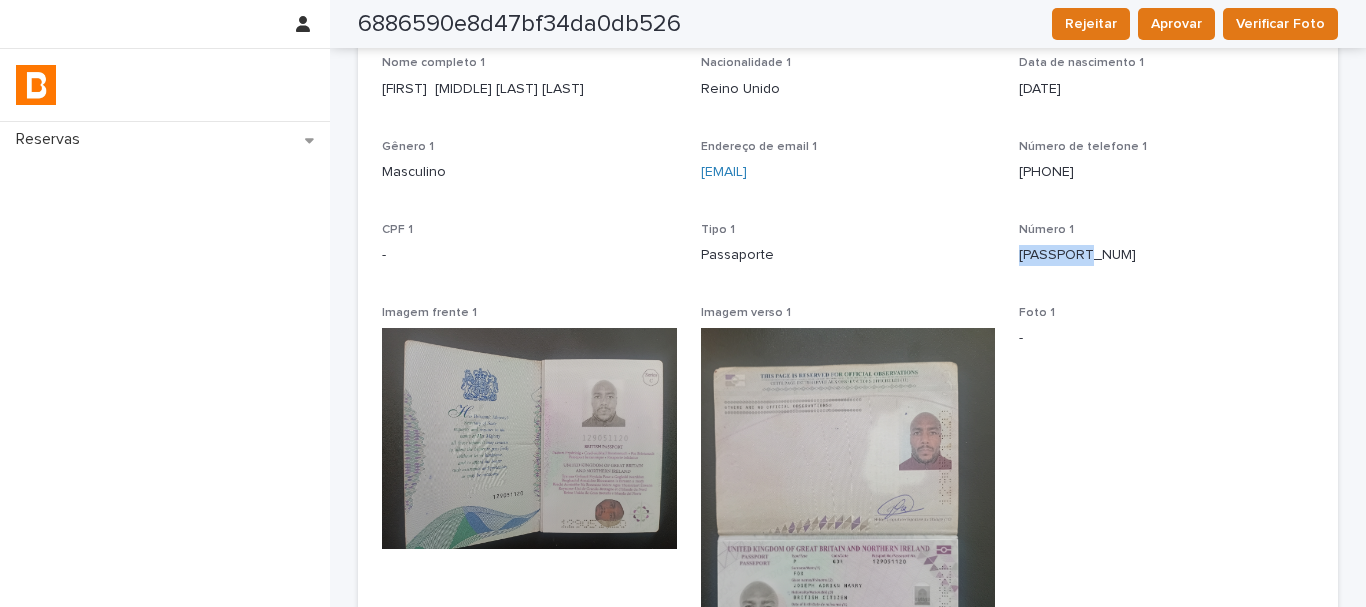 click on "[PASSPORT_NUM]" at bounding box center (1166, 255) 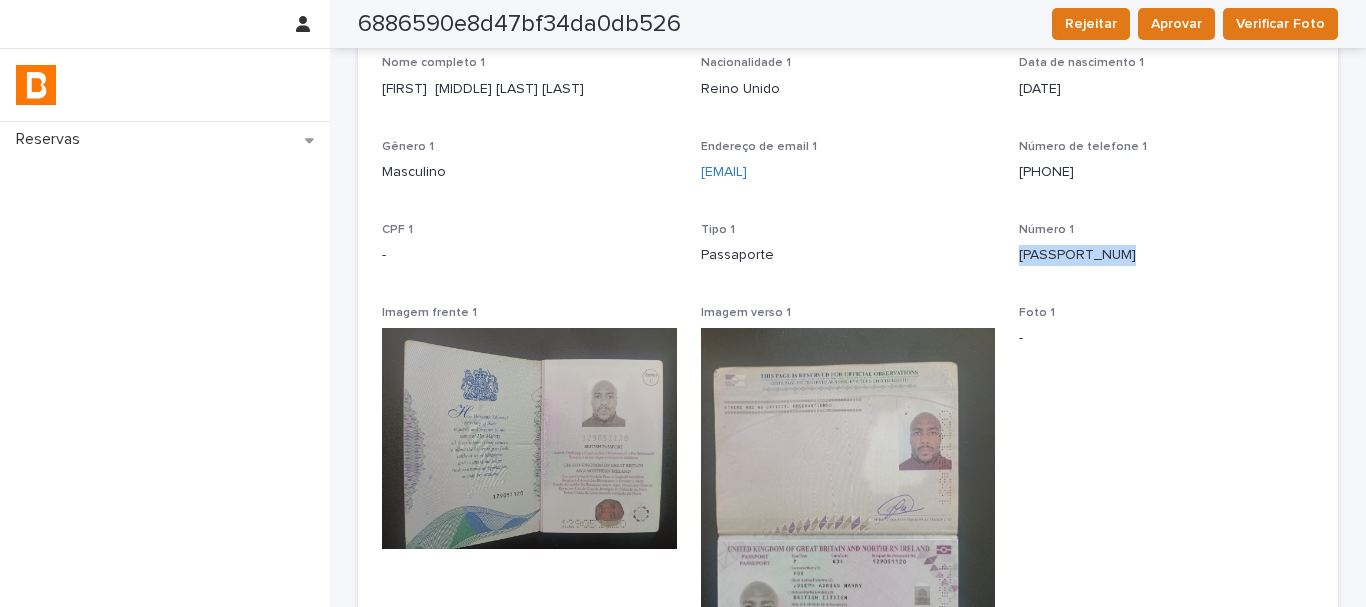 click on "[PASSPORT_NUM]" at bounding box center (1166, 255) 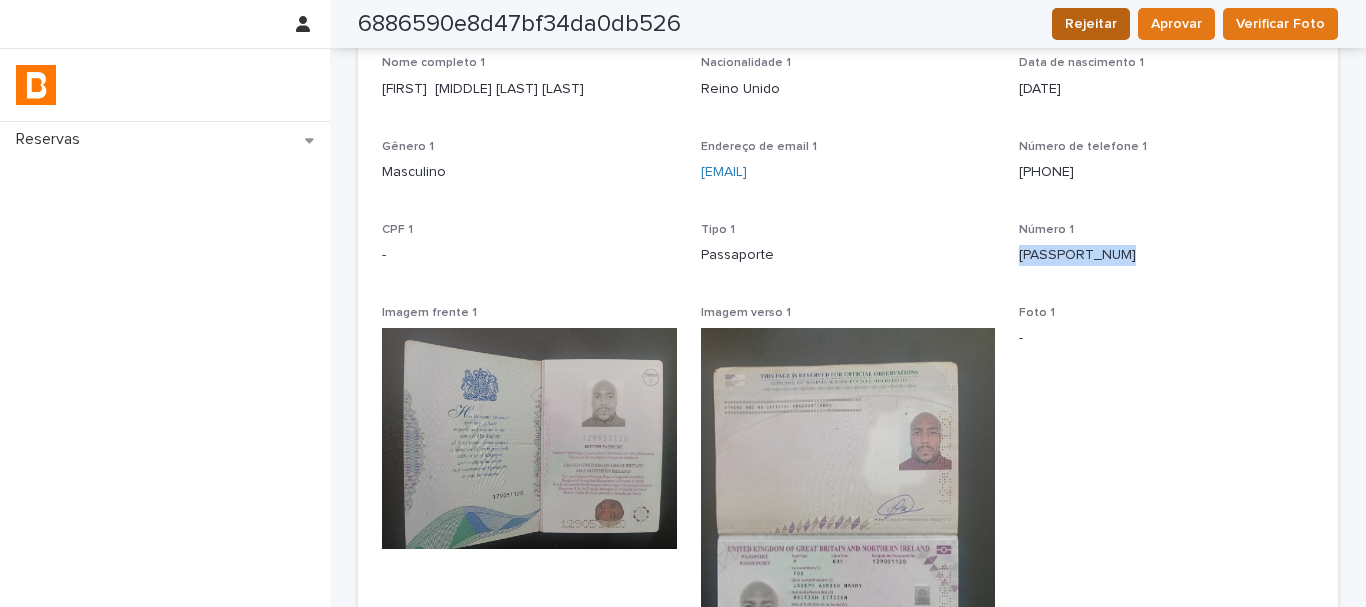 copy on "[PASSPORT_NUM]" 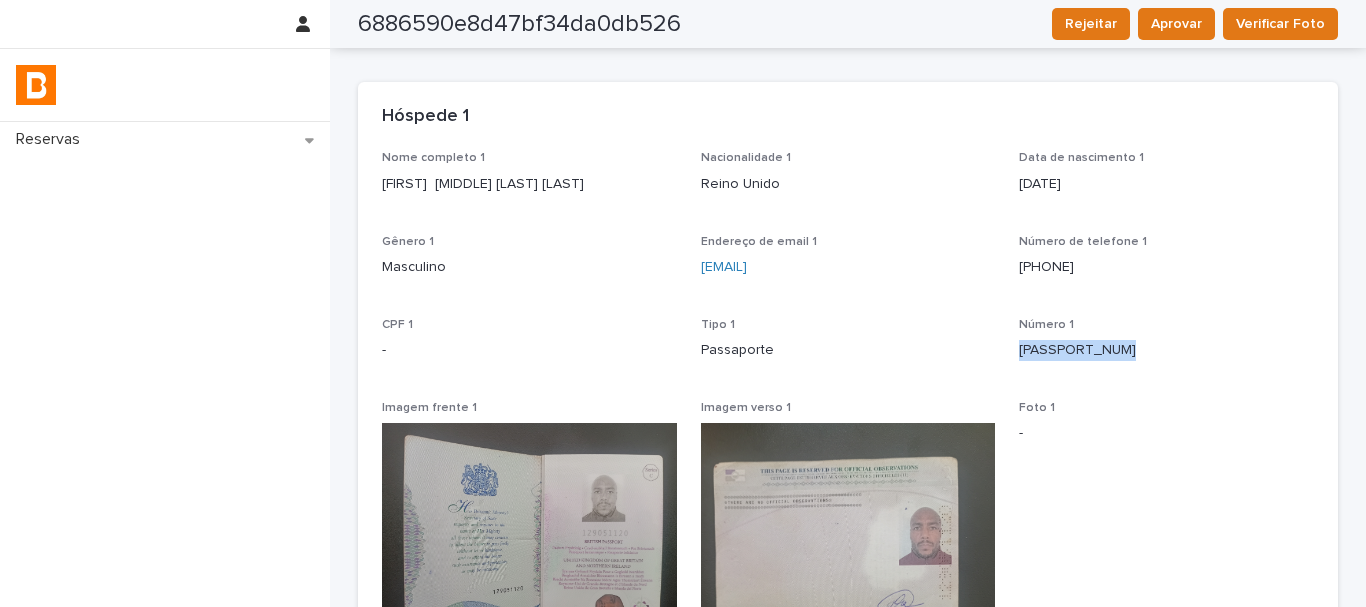scroll, scrollTop: 0, scrollLeft: 0, axis: both 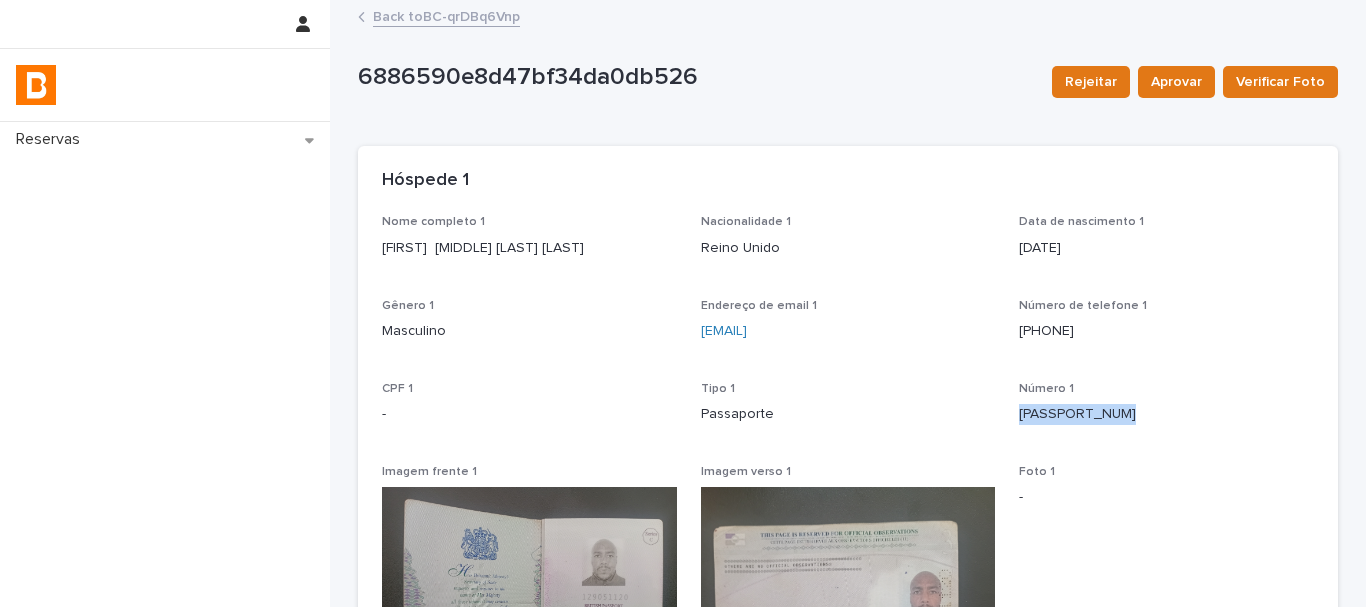 click on "Back to  BC-qrDBq6Vnp" at bounding box center (446, 15) 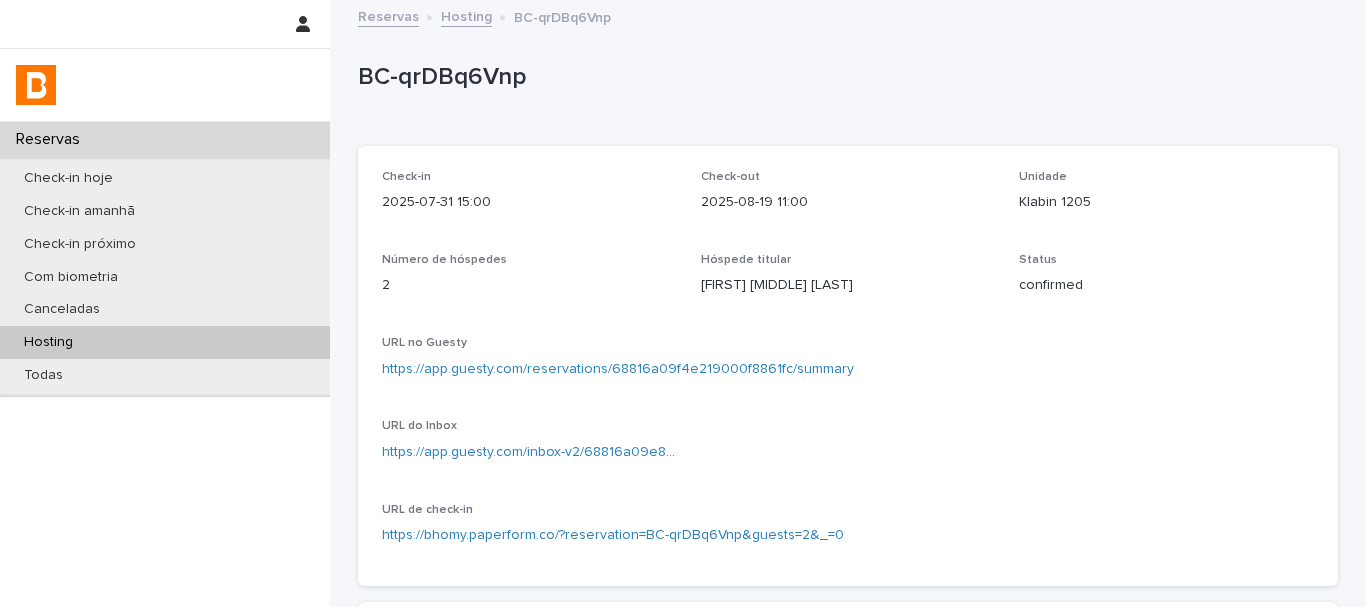 click on "BC-qrDBq6Vnp" at bounding box center [844, 75] 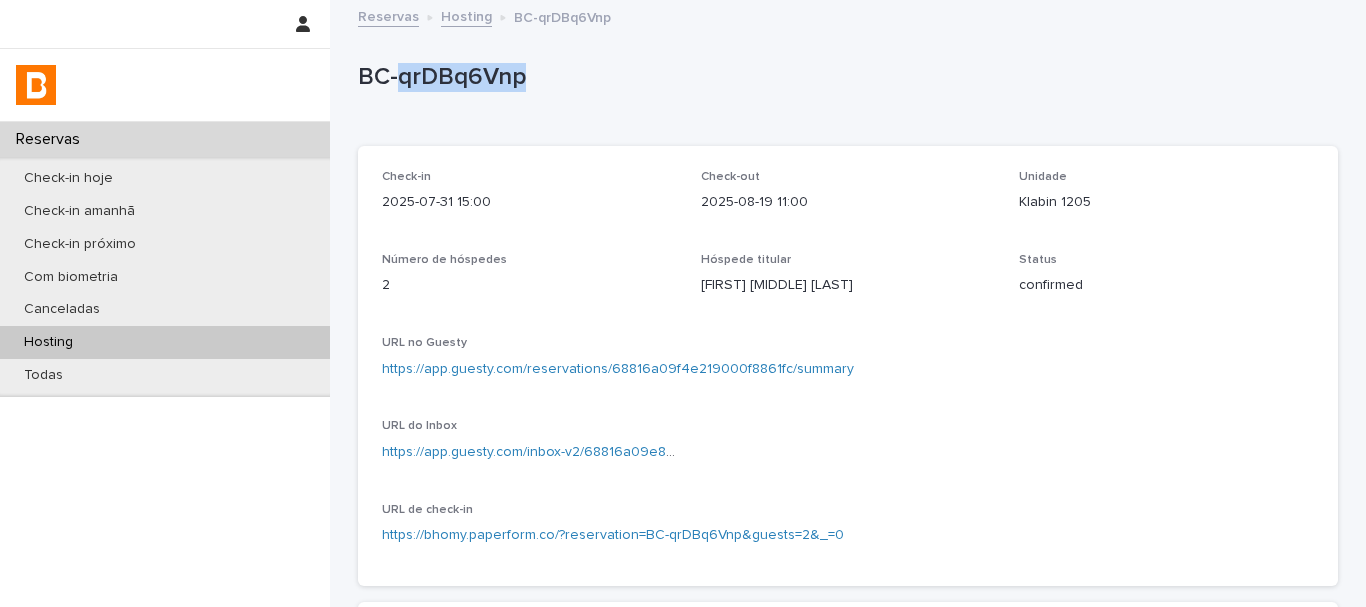 click on "BC-qrDBq6Vnp" at bounding box center (844, 75) 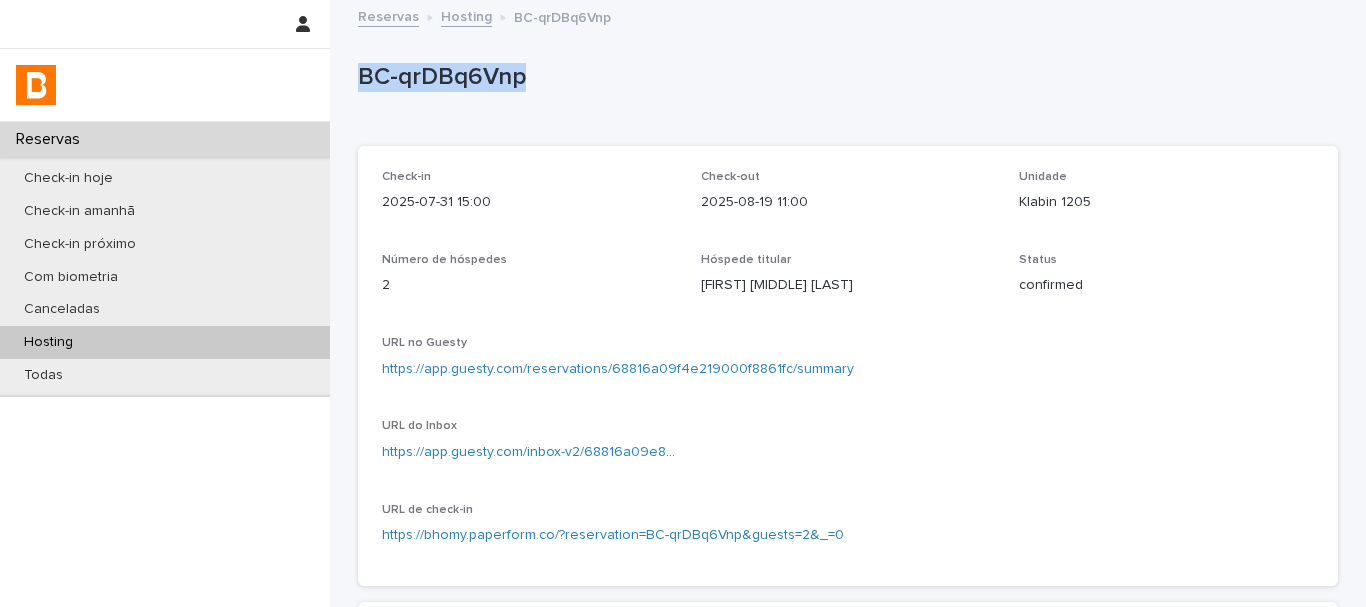 click on "BC-qrDBq6Vnp" at bounding box center (844, 75) 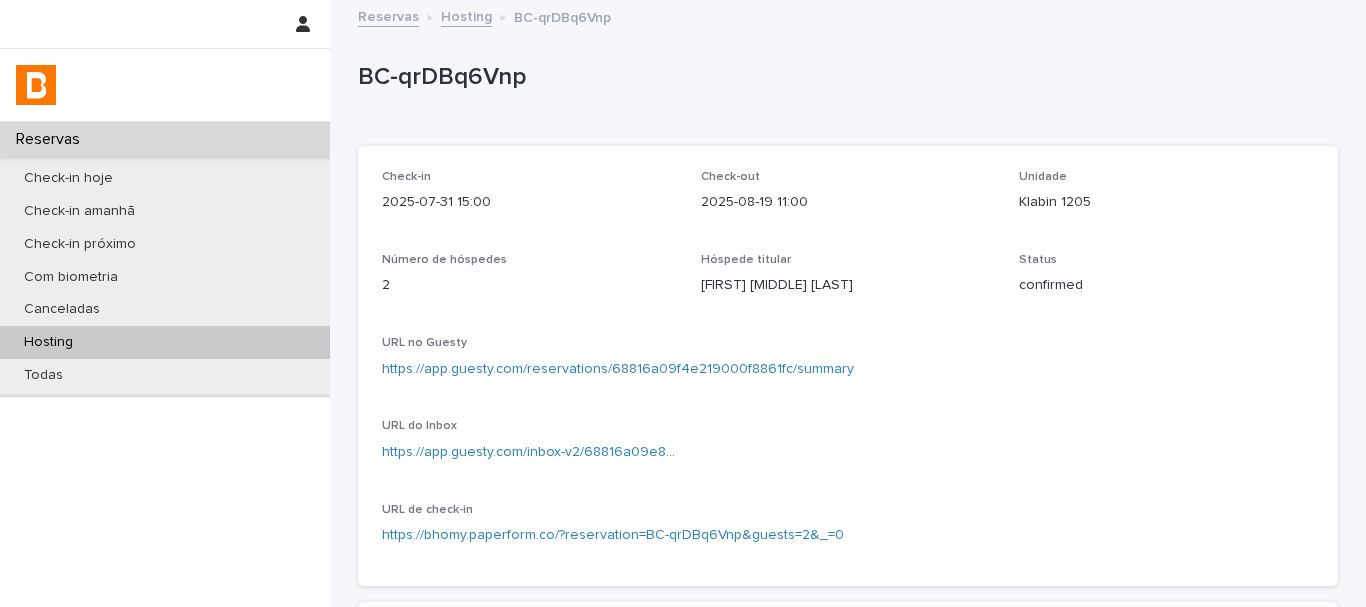 click on "[FIRST] [MIDDLE] [LAST]" at bounding box center [848, 285] 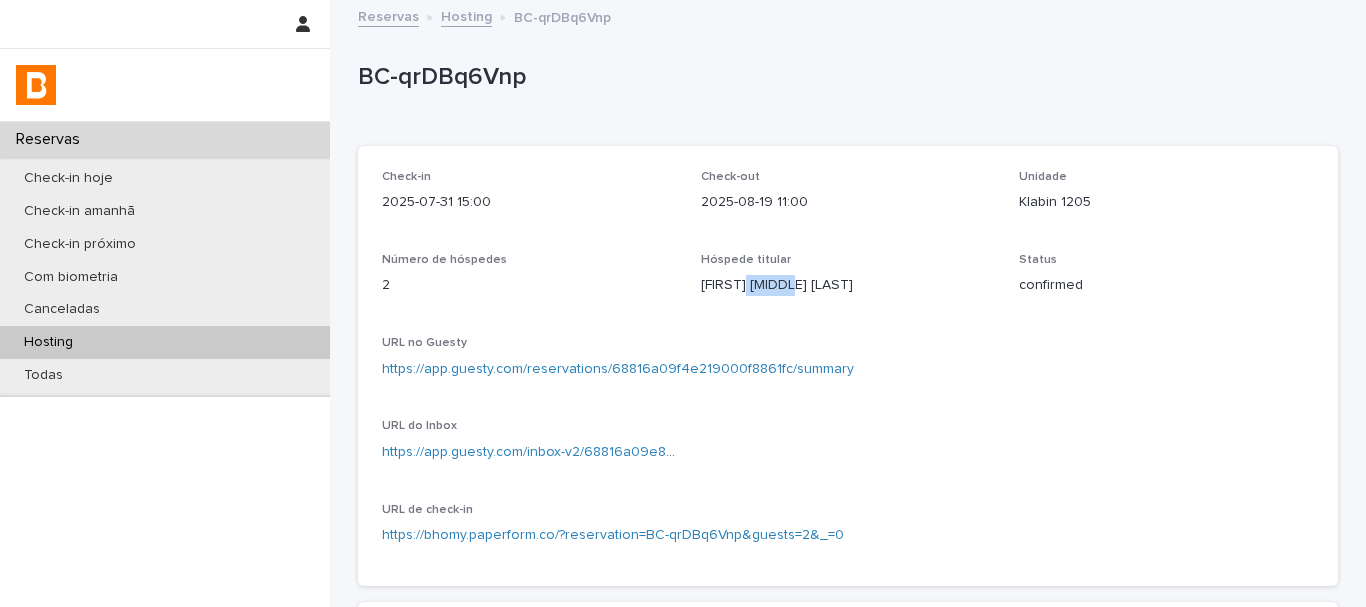 click on "[FIRST] [MIDDLE] [LAST]" at bounding box center (848, 285) 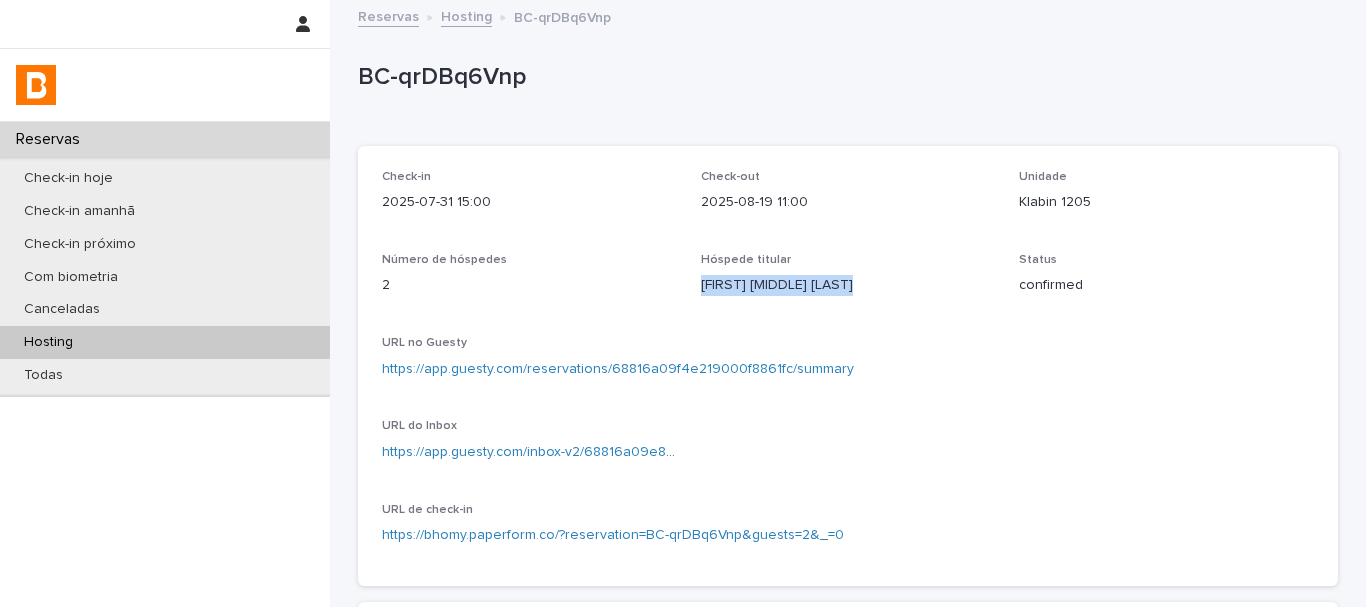 click on "[FIRST] [MIDDLE] [LAST]" at bounding box center (848, 285) 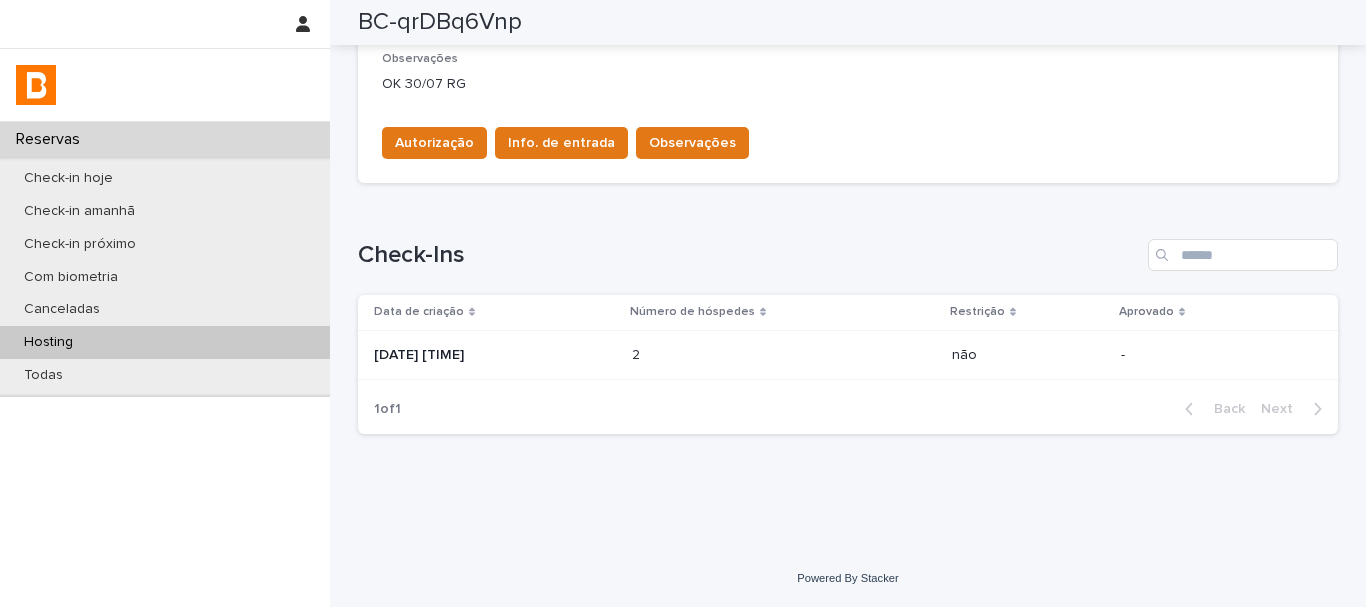click on "2 2" at bounding box center [784, 355] 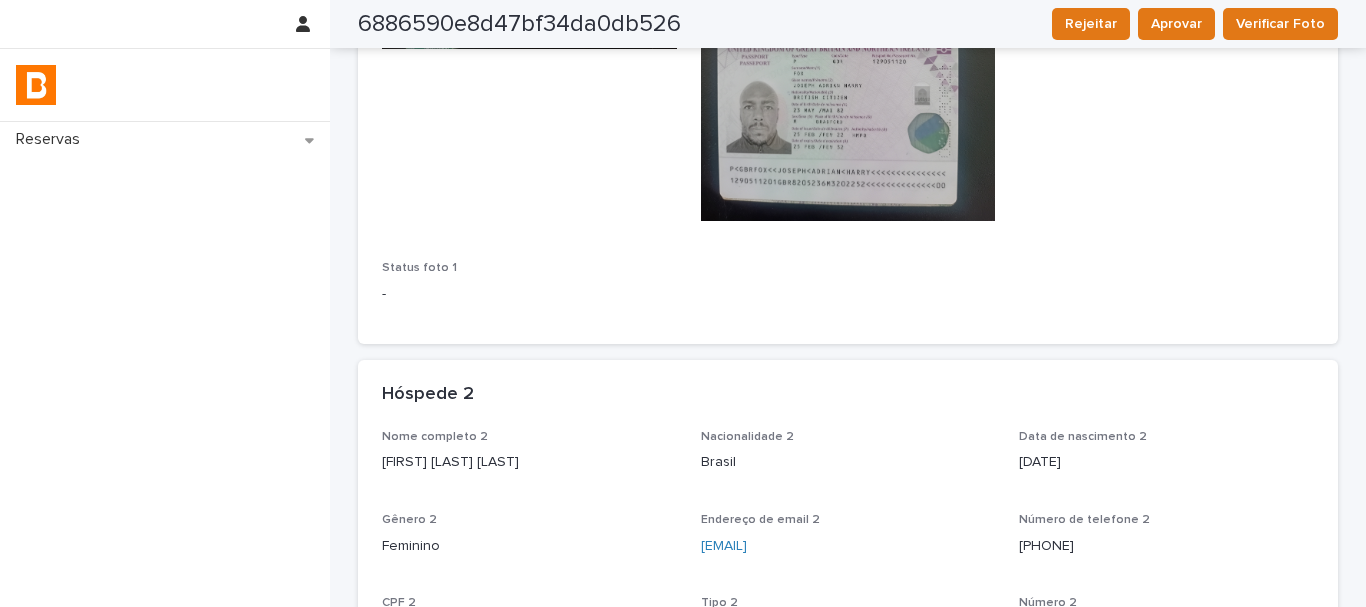 scroll, scrollTop: 959, scrollLeft: 0, axis: vertical 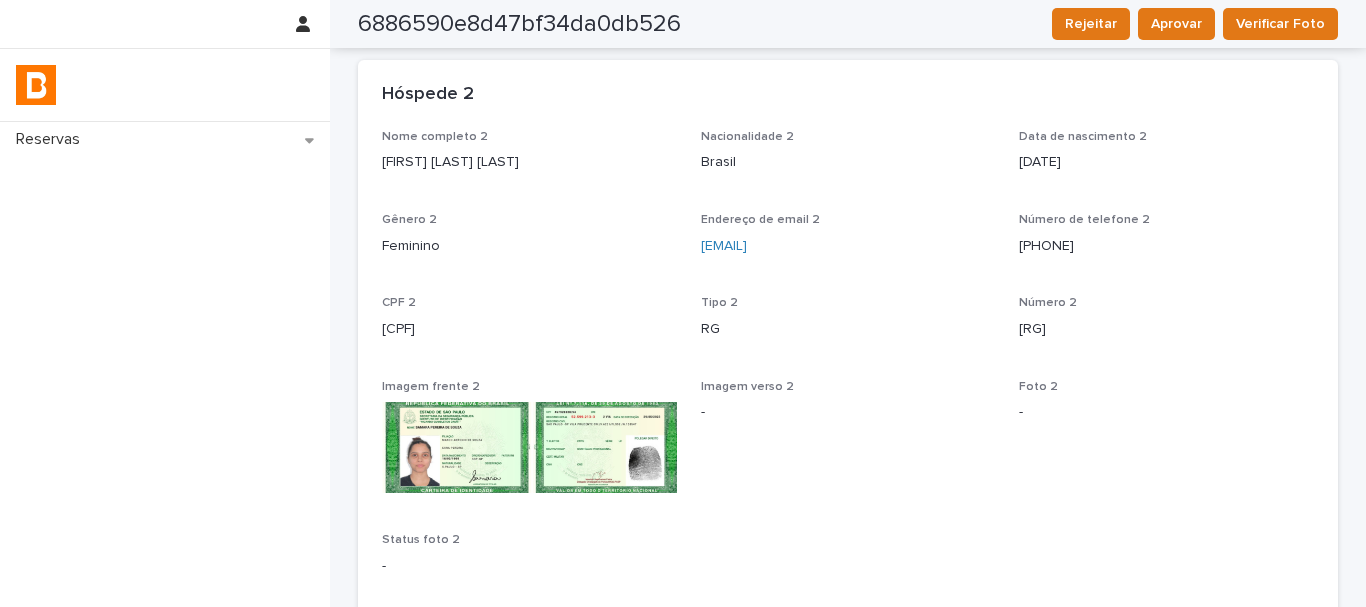 drag, startPoint x: 1094, startPoint y: 266, endPoint x: 1035, endPoint y: 265, distance: 59.008472 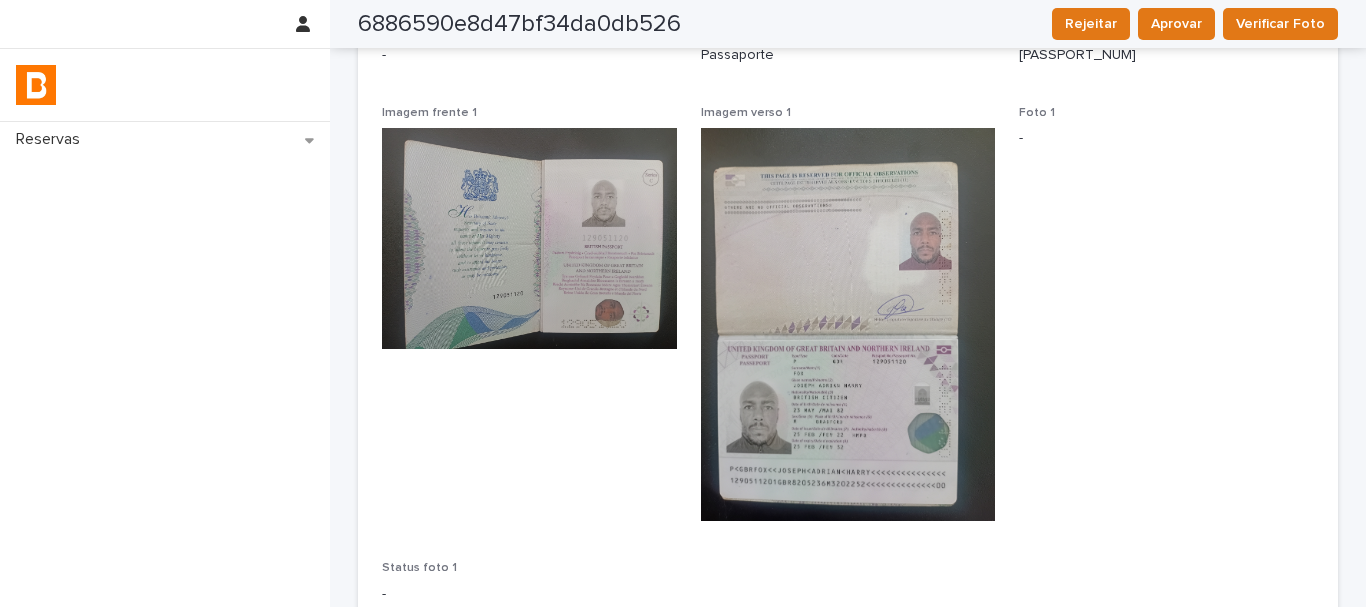 scroll, scrollTop: 59, scrollLeft: 0, axis: vertical 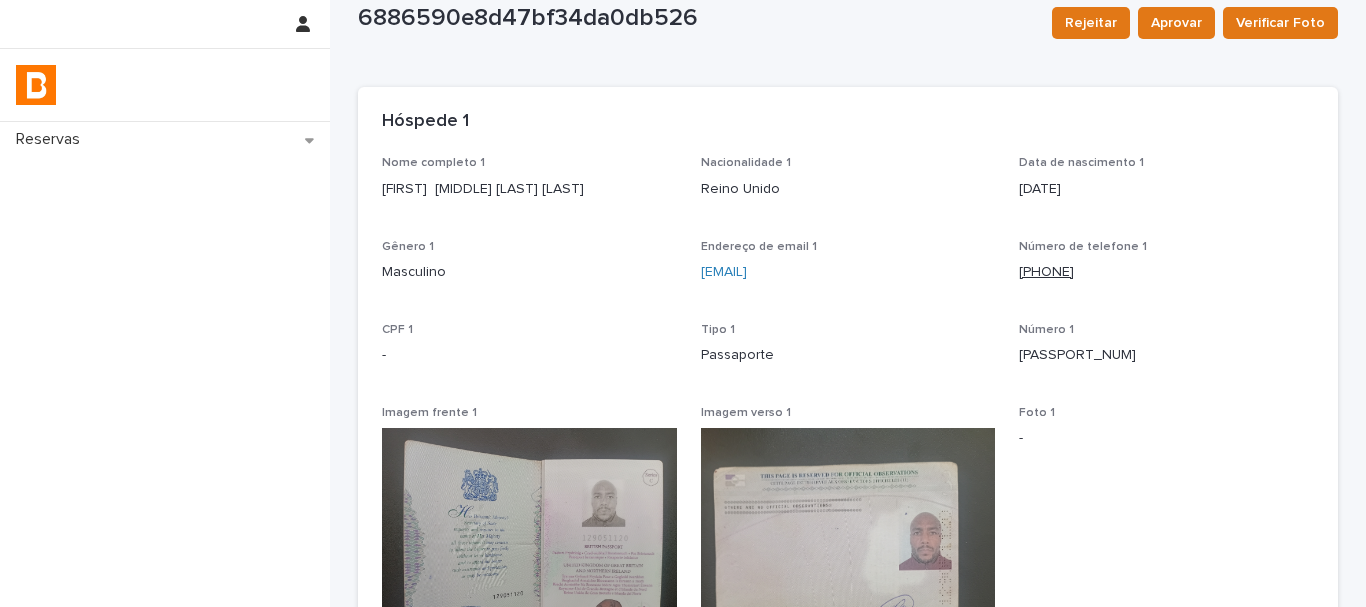 drag, startPoint x: 1078, startPoint y: 267, endPoint x: 1031, endPoint y: 265, distance: 47.042534 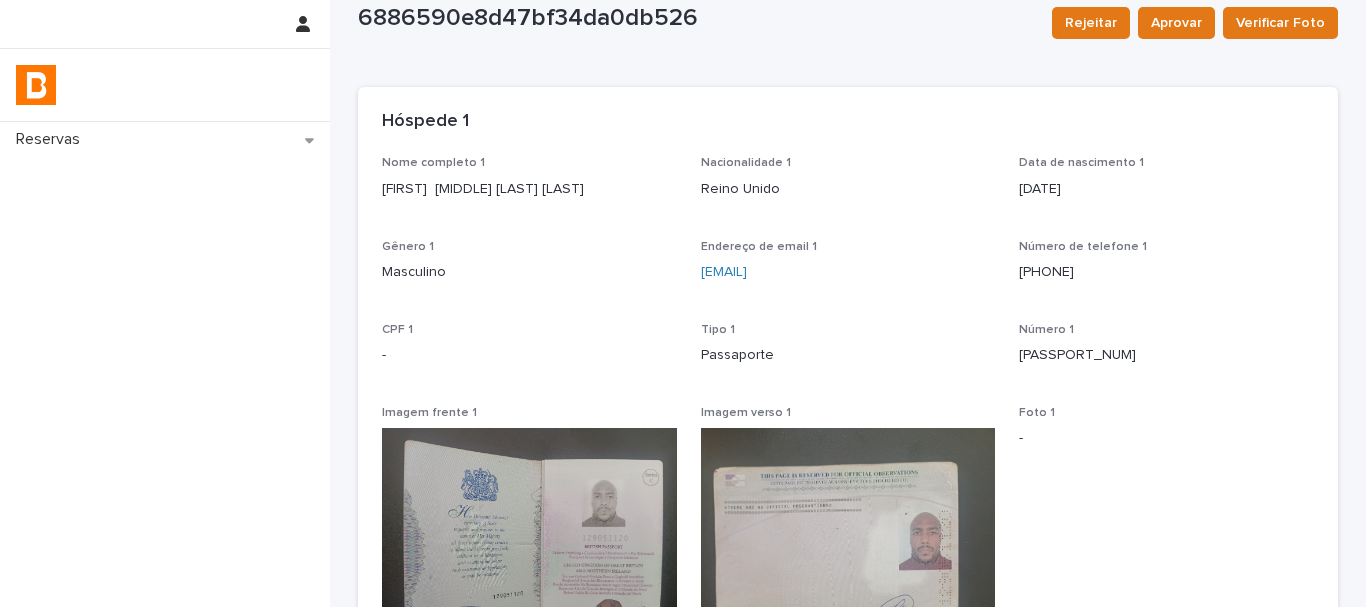 copy on "[PHONE]" 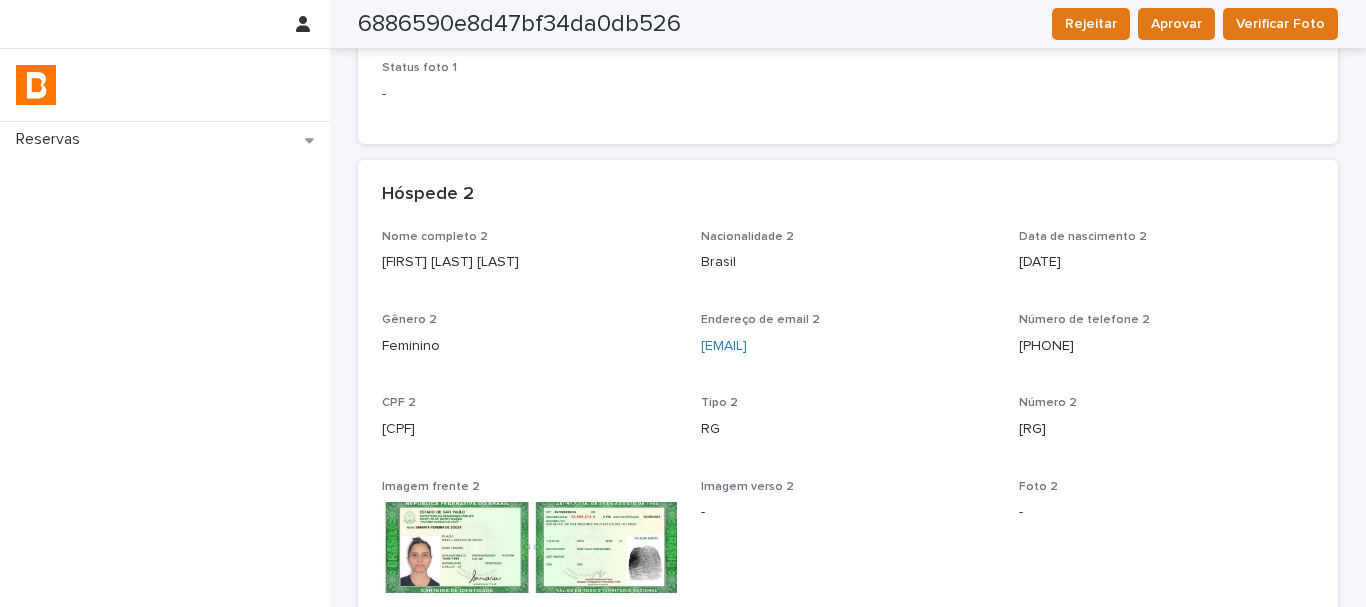 scroll, scrollTop: 1141, scrollLeft: 0, axis: vertical 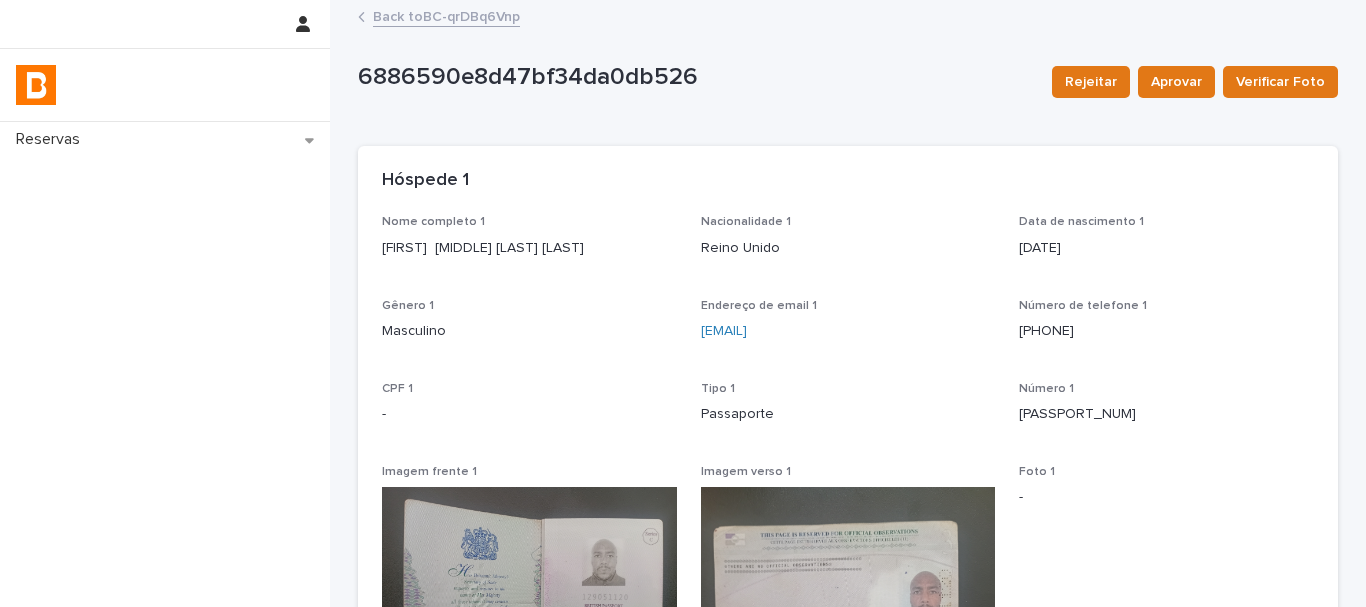 click on "6886590e8d47bf34da0db526 Rejeitar Aprovar Verificar Foto" at bounding box center (848, 82) 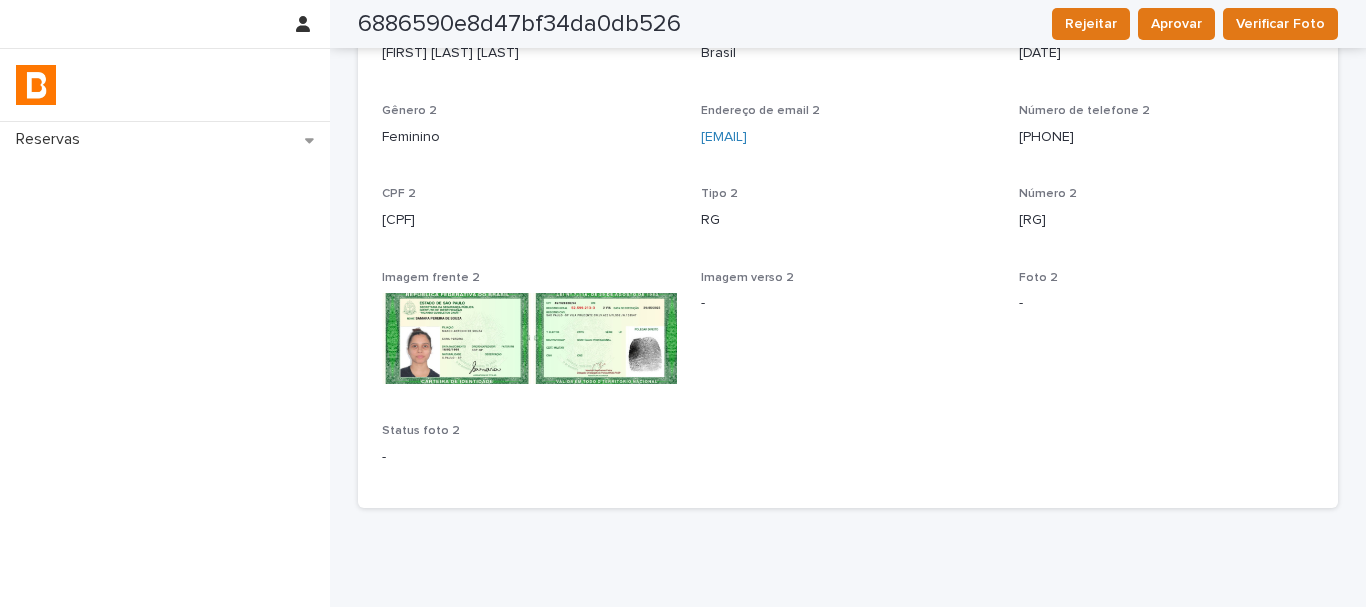 scroll, scrollTop: 1141, scrollLeft: 0, axis: vertical 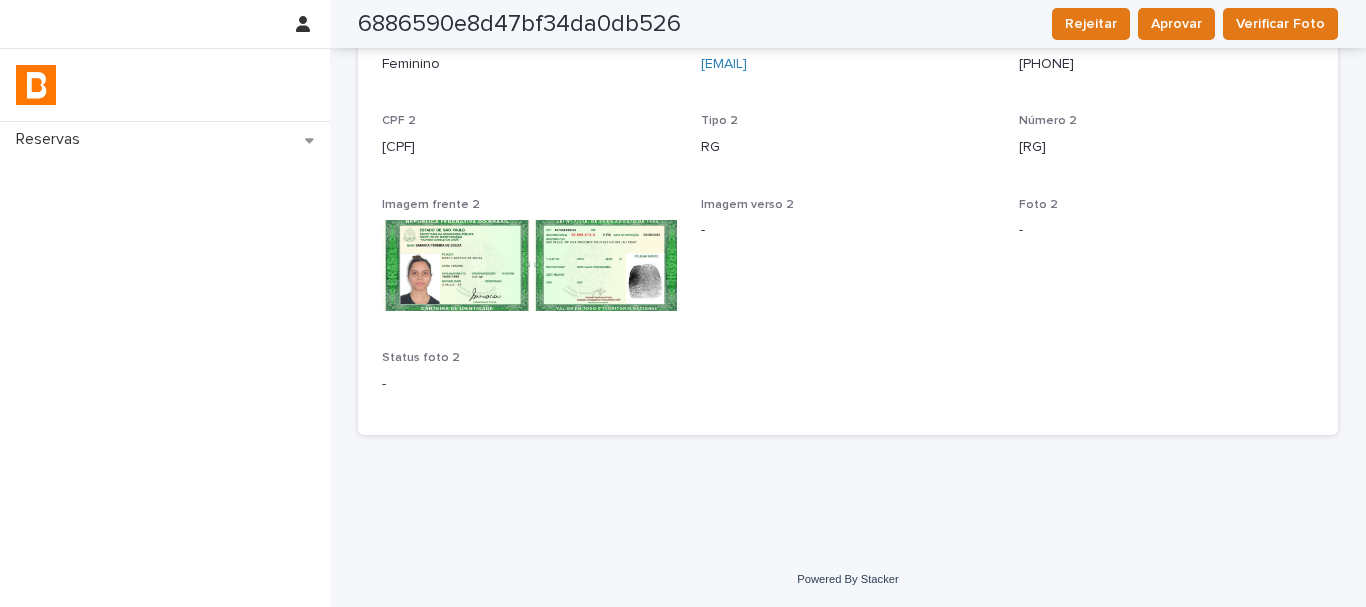click on "Nome completo 2 [FIRST] [LAST] [LAST] Nacionalidade 2 Brasil Data de nascimento 2 [DATE] Gênero 2 Feminino Endereço de email 2 [EMAIL] Número de telefone 2 [PHONE] CPF 2 [CPF] Tipo 2 RG Número 2 [RG] Imagem frente 2 Imagem verso 2 - Foto 2 - Status foto 2 -" at bounding box center [848, 179] 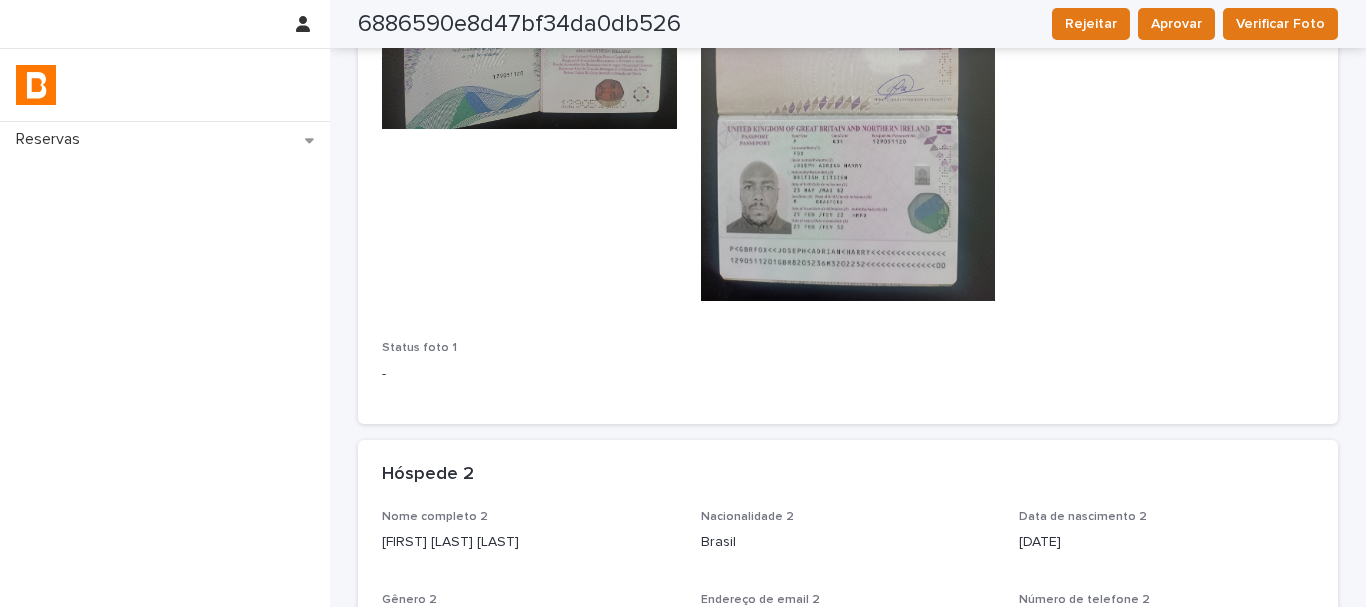 scroll, scrollTop: 0, scrollLeft: 0, axis: both 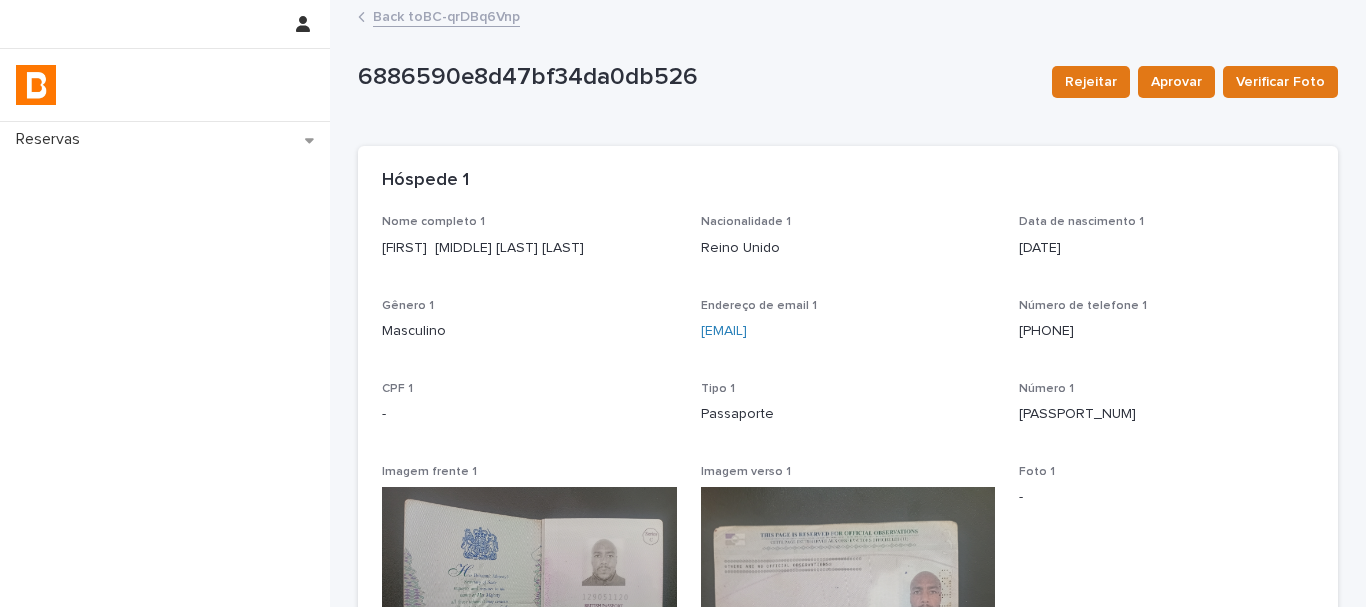 click on "Endereço de email 1 [EMAIL]" at bounding box center (848, 328) 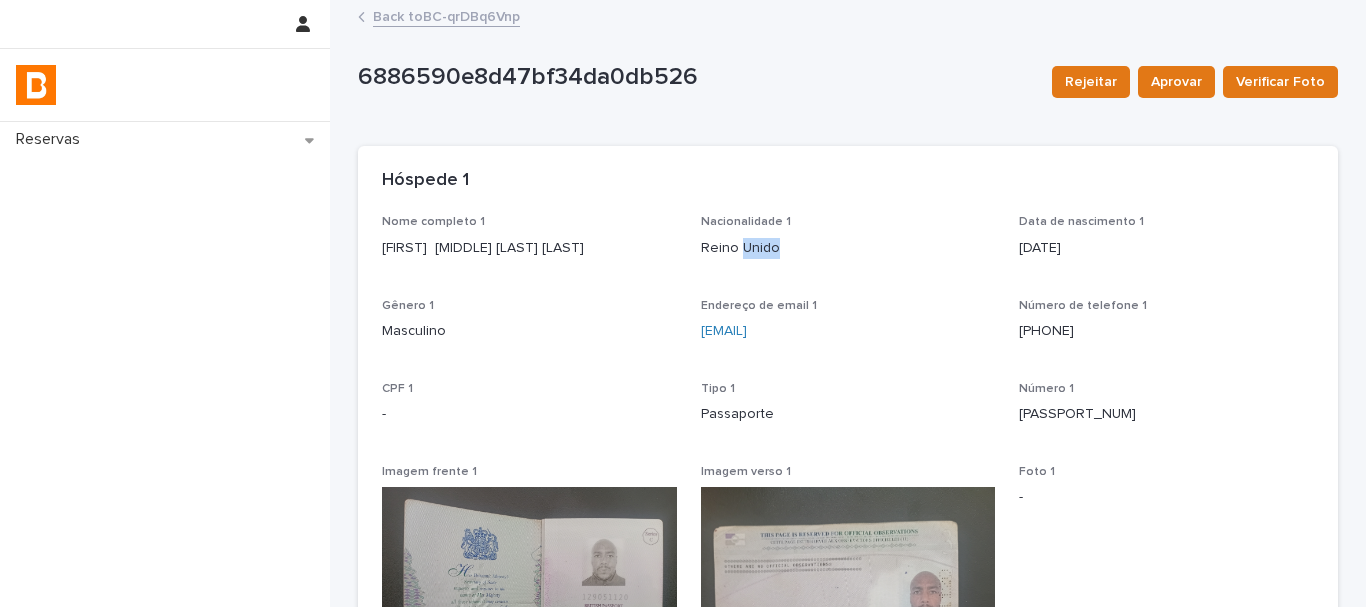 click on "Reino Unido" at bounding box center [848, 248] 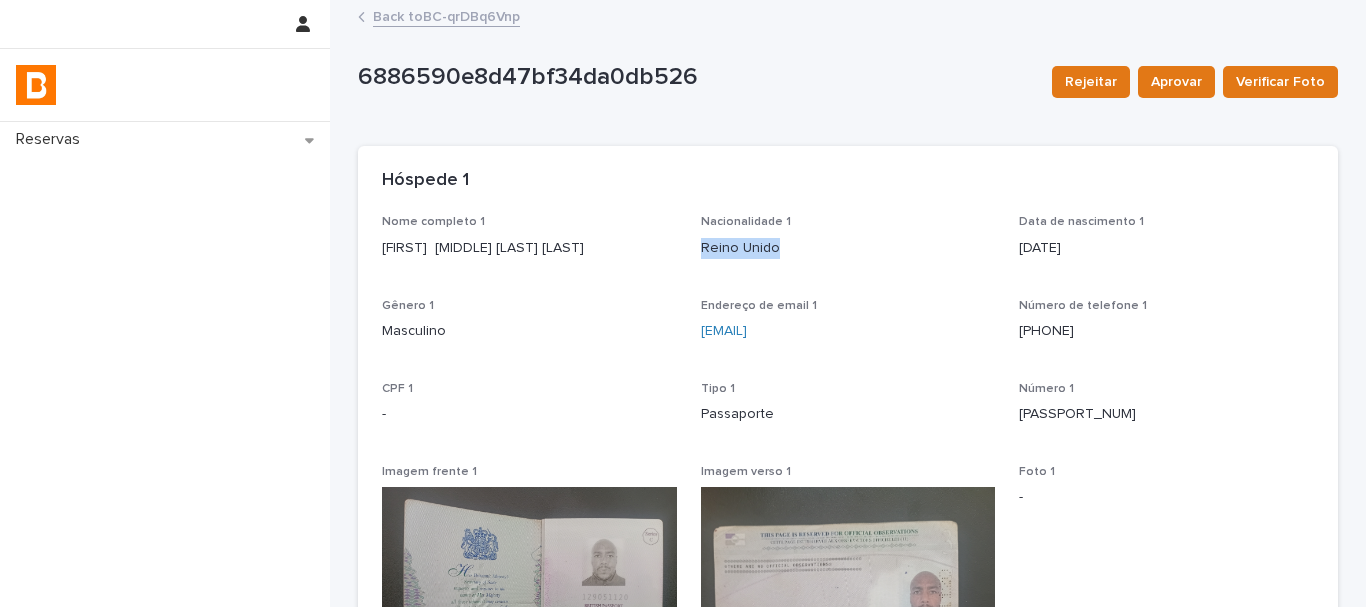 click on "Reino Unido" at bounding box center [848, 248] 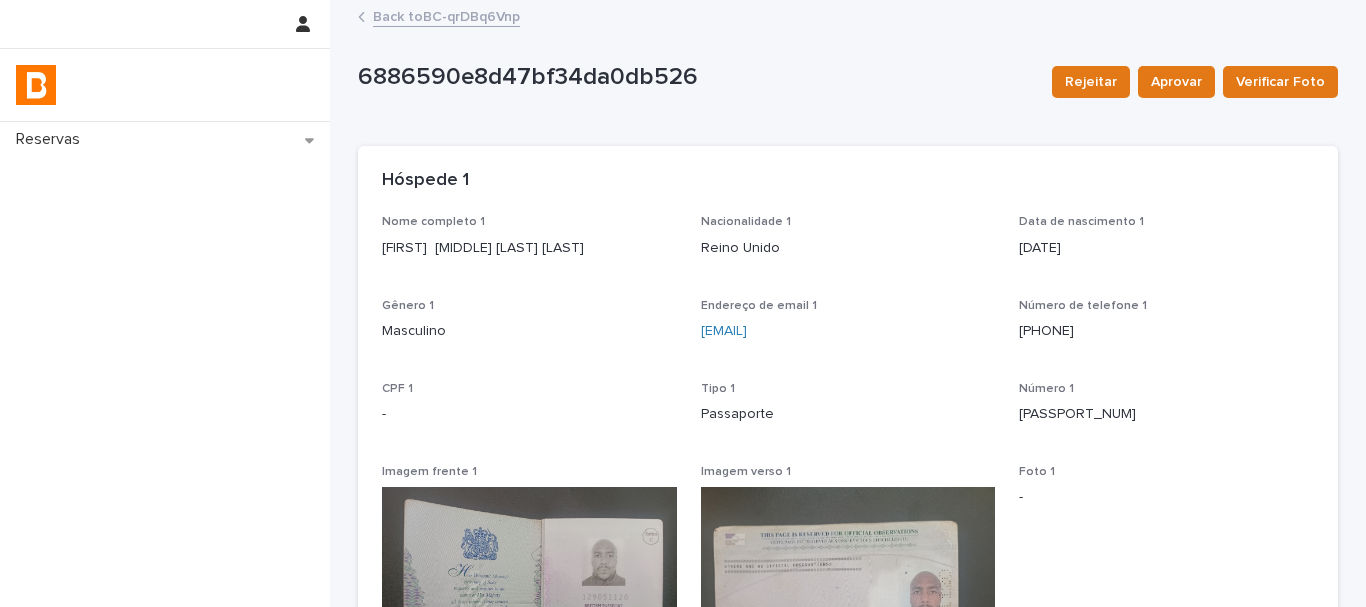 click on "Hóspede 1" at bounding box center [848, 181] 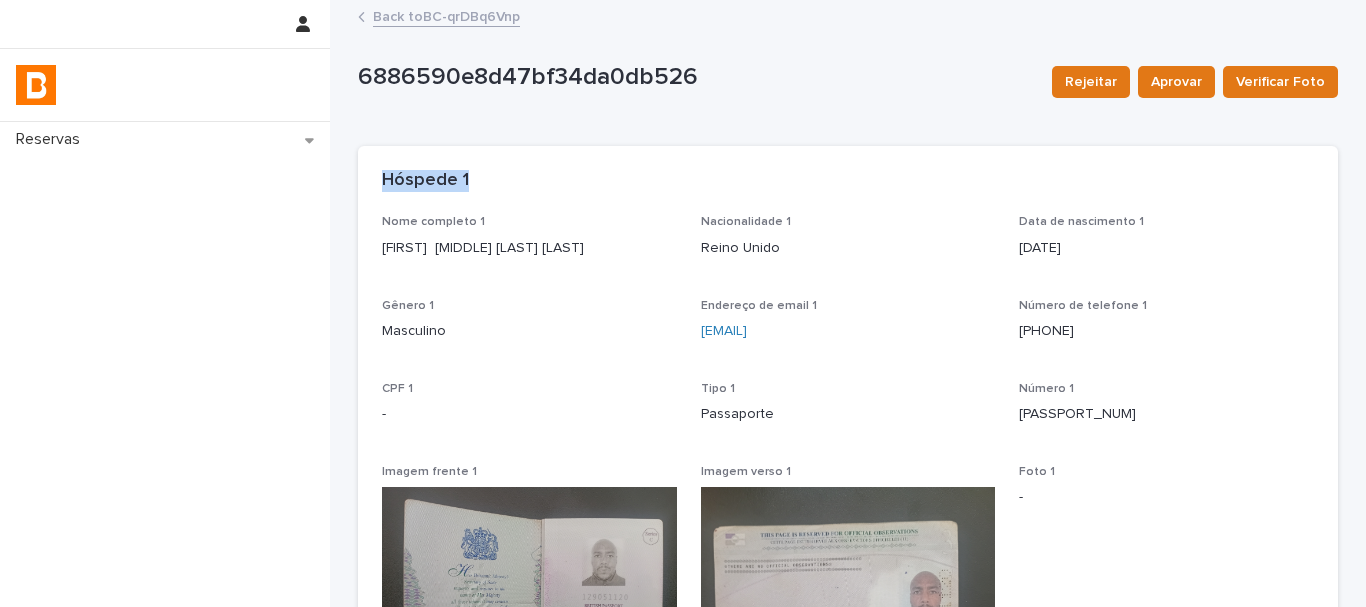 click on "Hóspede 1" at bounding box center (848, 181) 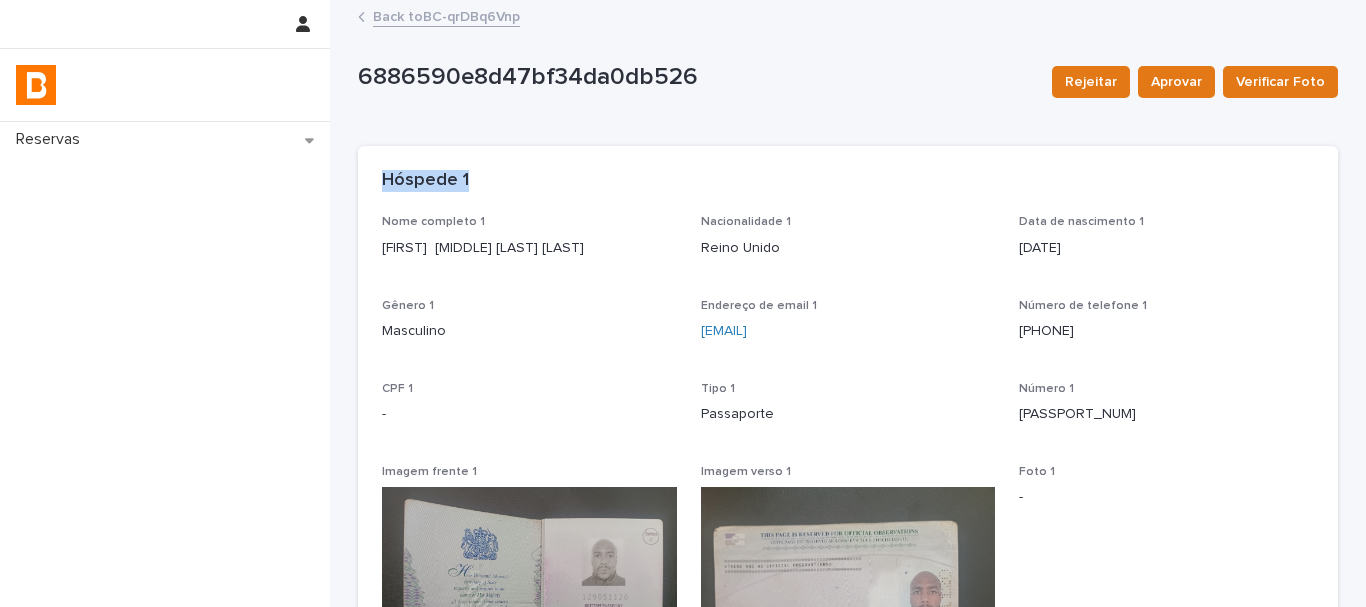click on "Hóspede 1" at bounding box center (844, 181) 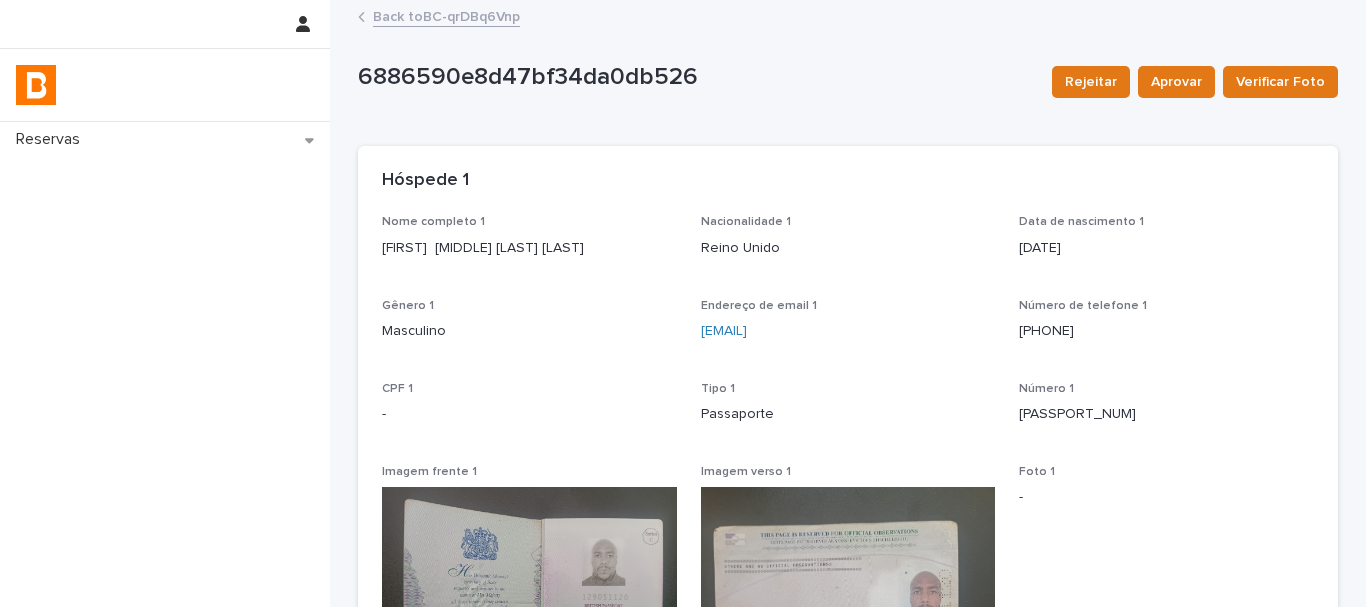 click on "Hóspede 1" at bounding box center (848, 181) 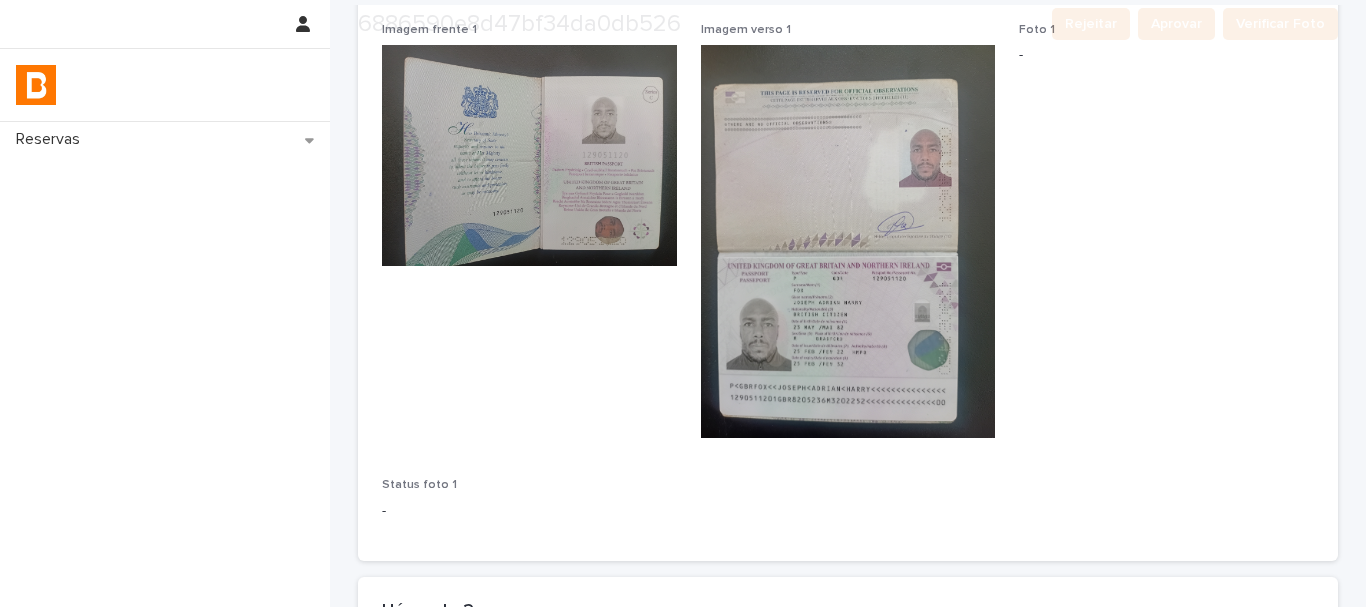 scroll, scrollTop: 700, scrollLeft: 0, axis: vertical 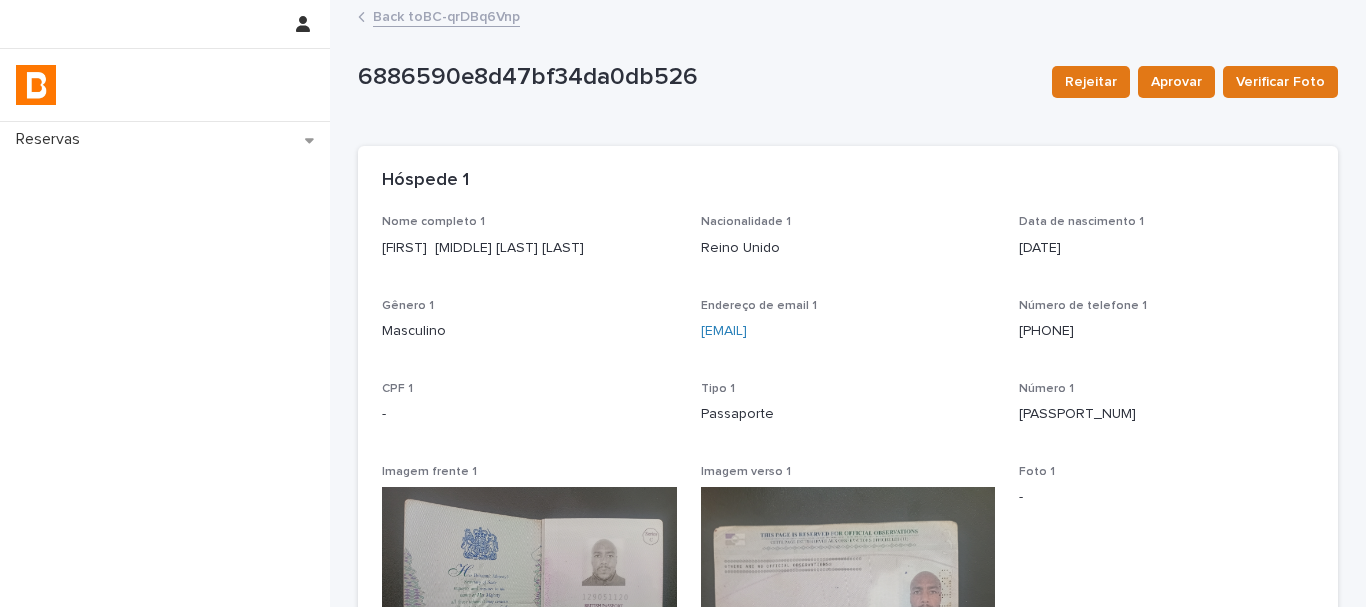 click on "Back to  BC-qrDBq6Vnp" at bounding box center (446, 15) 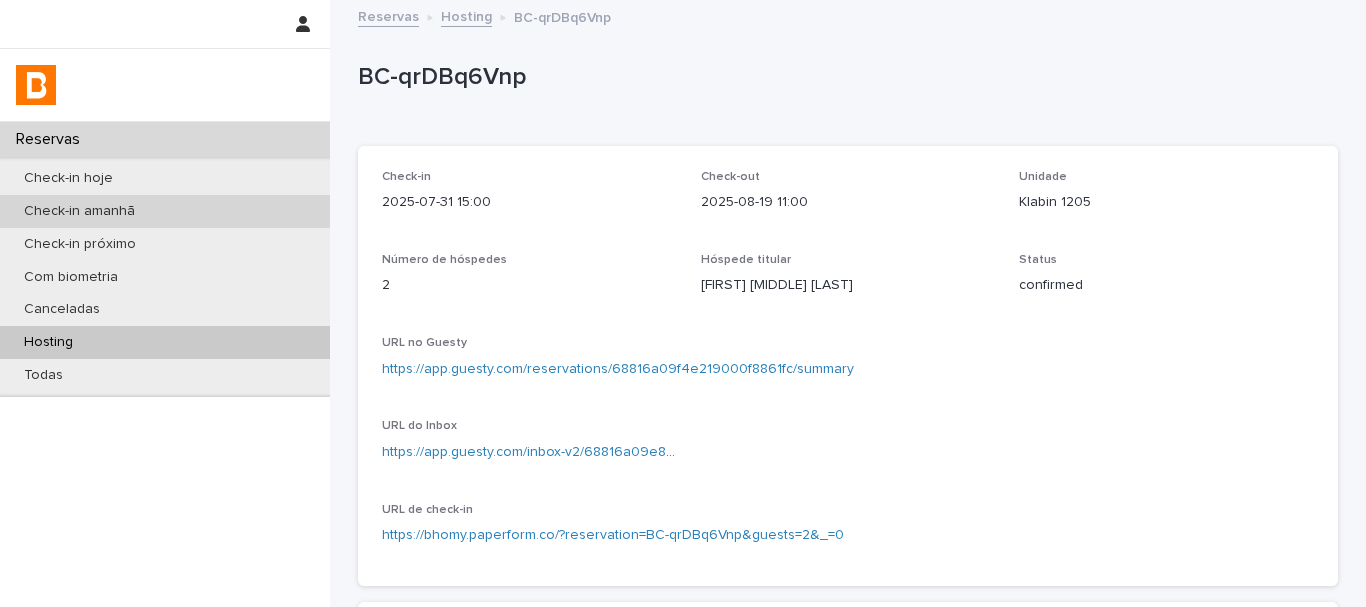 click on "Check-in amanhã" at bounding box center [165, 211] 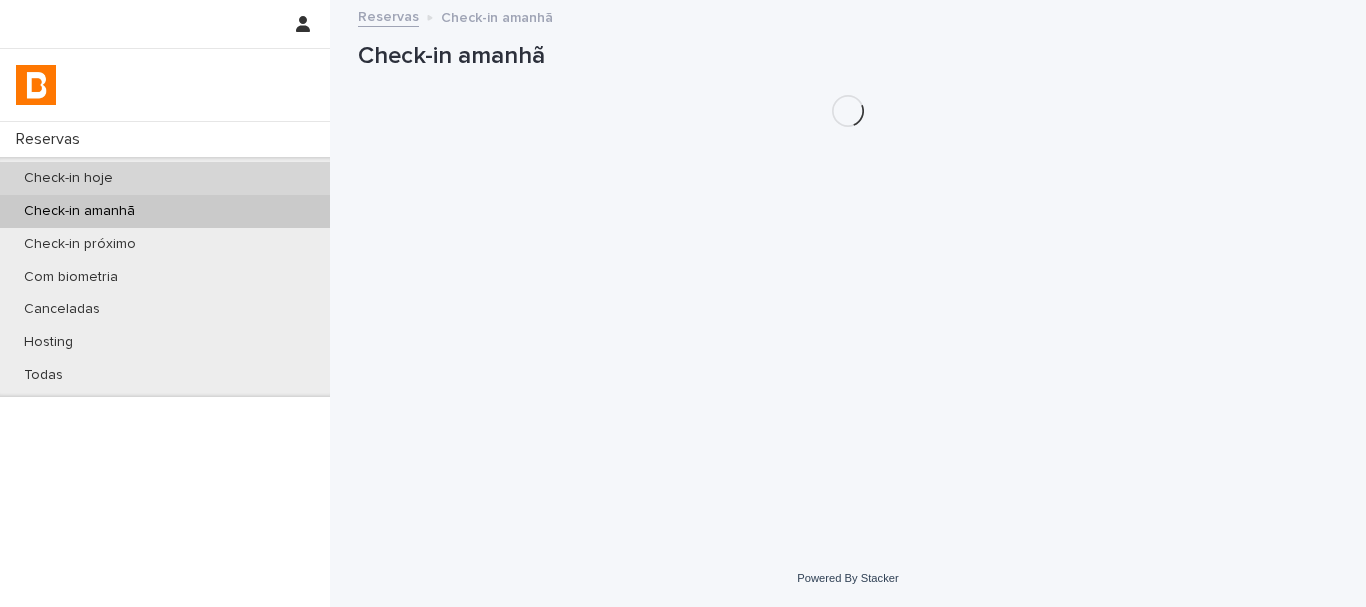 click on "Check-in hoje" at bounding box center [165, 178] 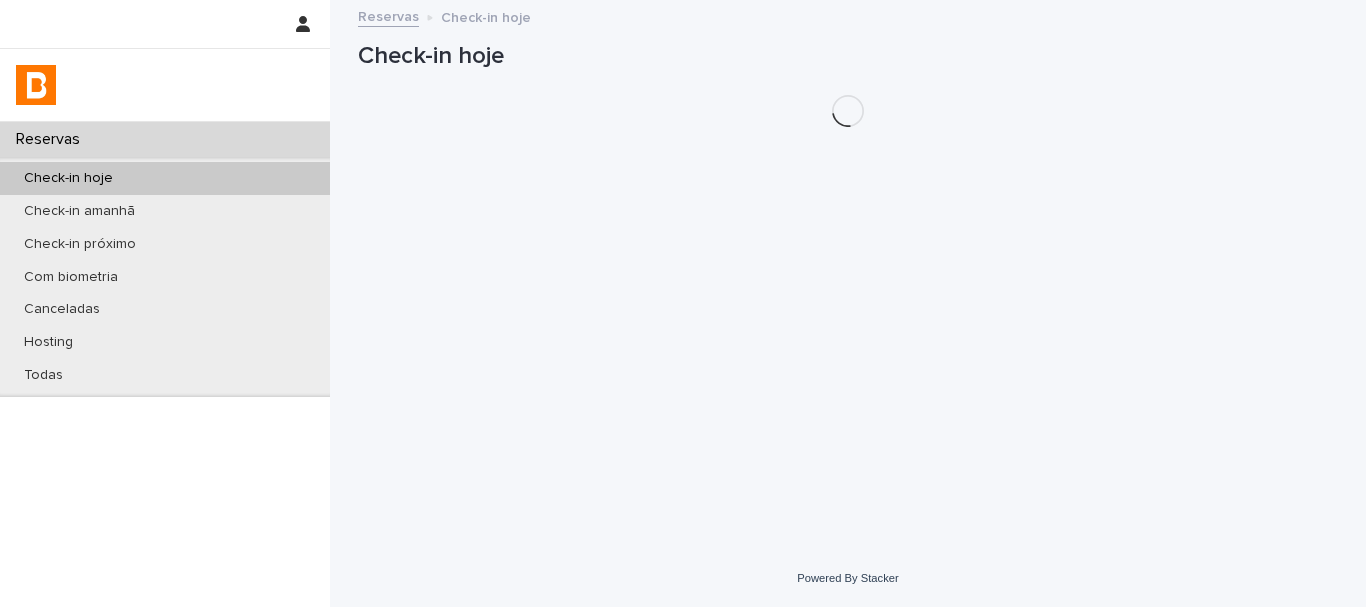 click on "Check-in hoje" at bounding box center [165, 178] 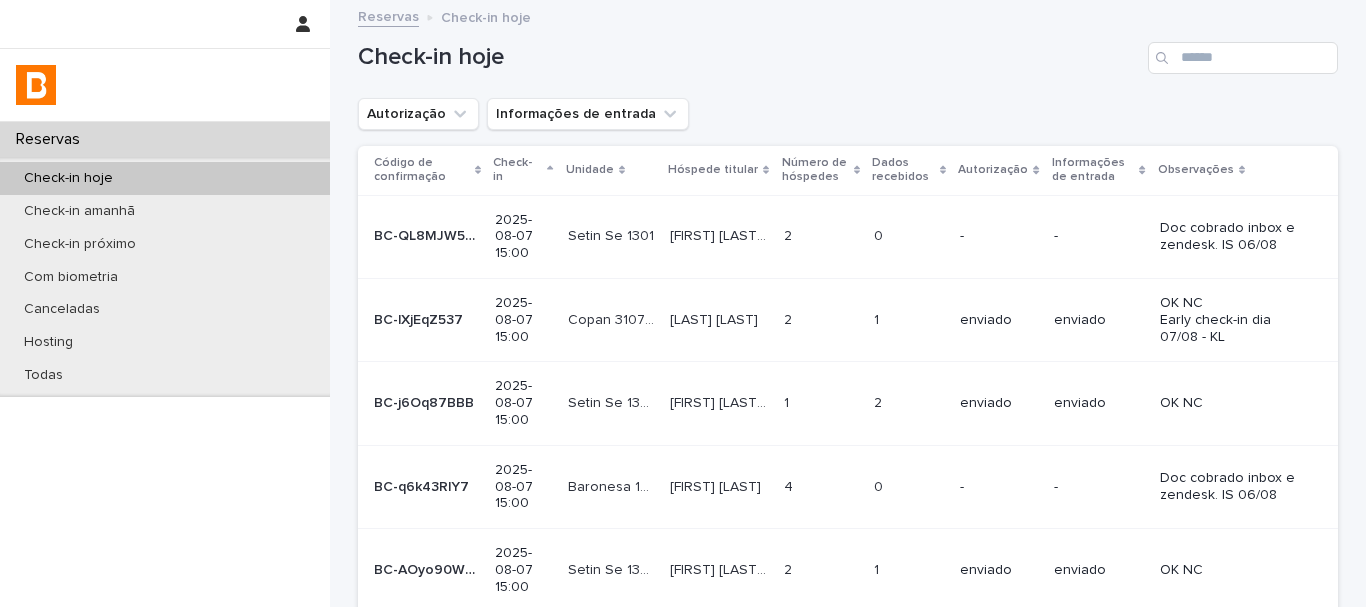 drag, startPoint x: 1109, startPoint y: 49, endPoint x: 1122, endPoint y: 49, distance: 13 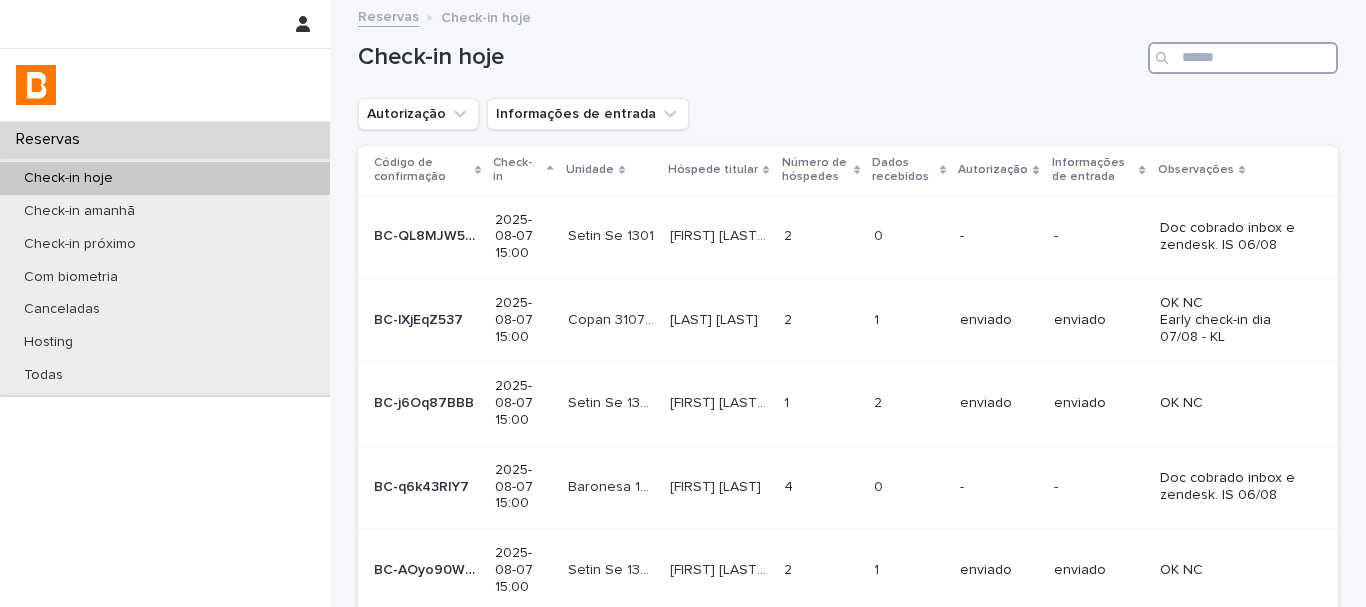 click at bounding box center (1243, 58) 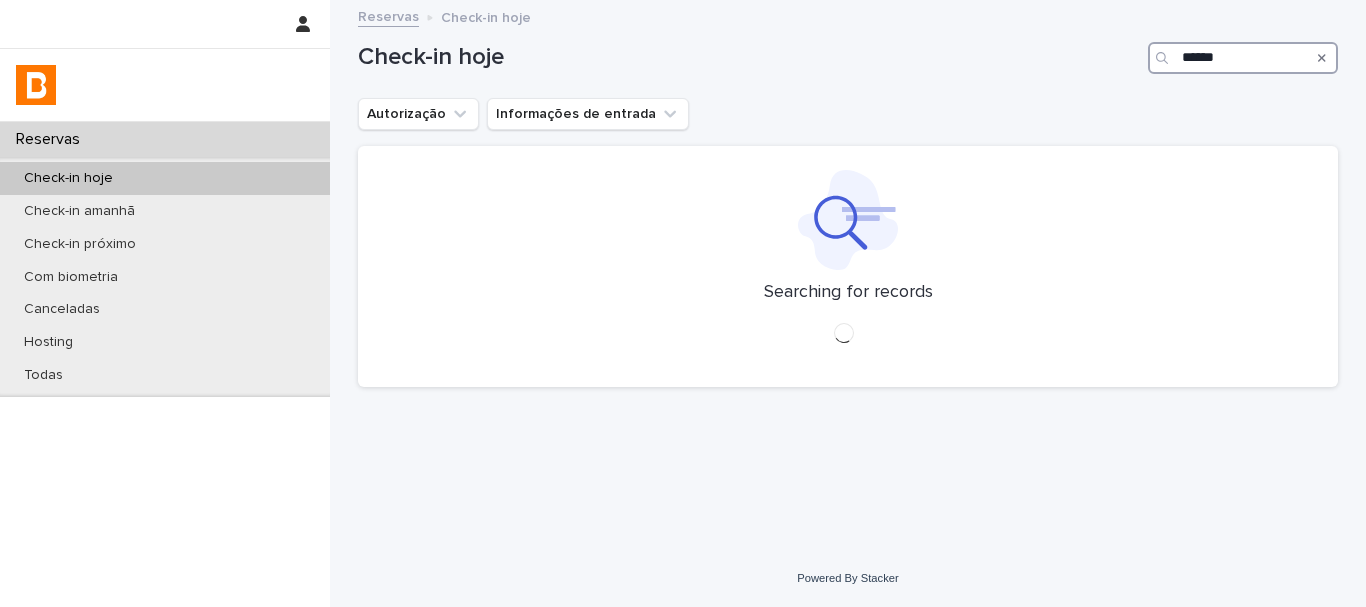type on "*******" 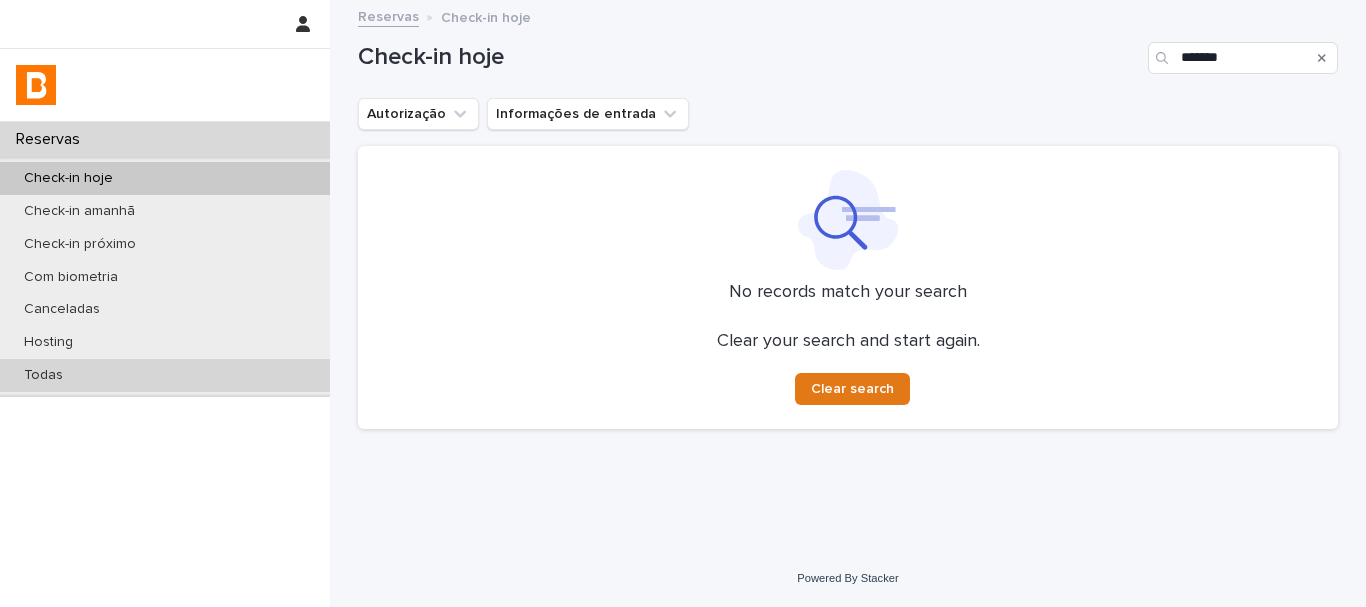 click on "Todas" at bounding box center [165, 375] 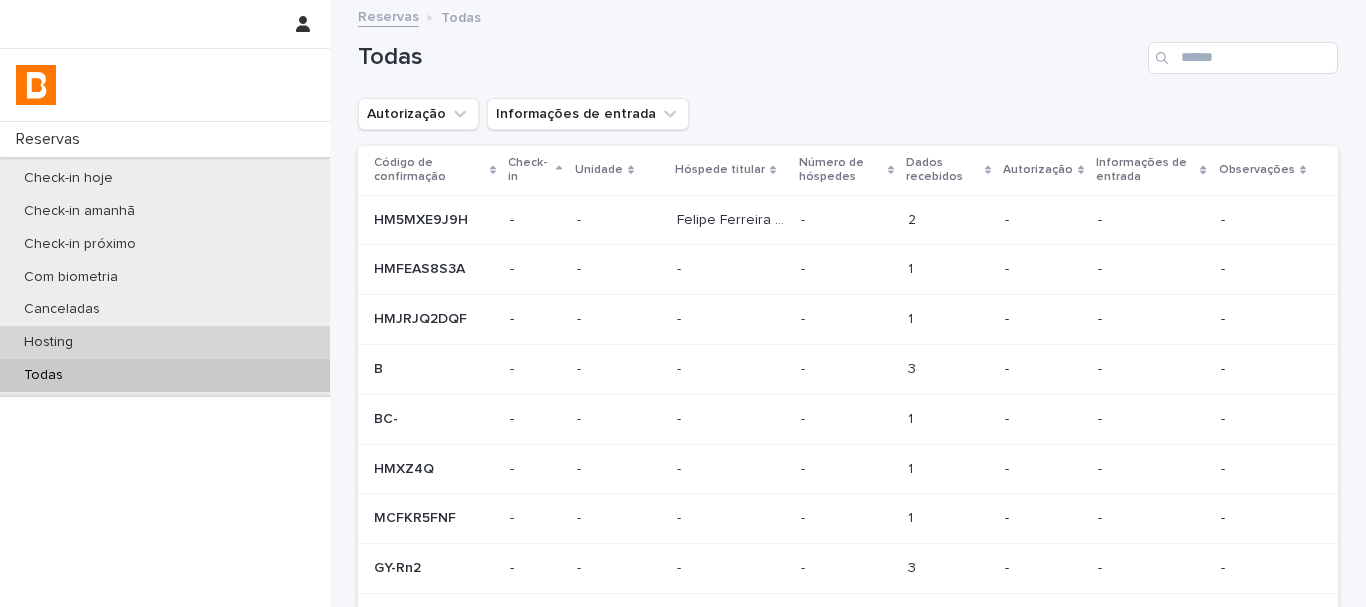 click on "Hosting" at bounding box center [165, 342] 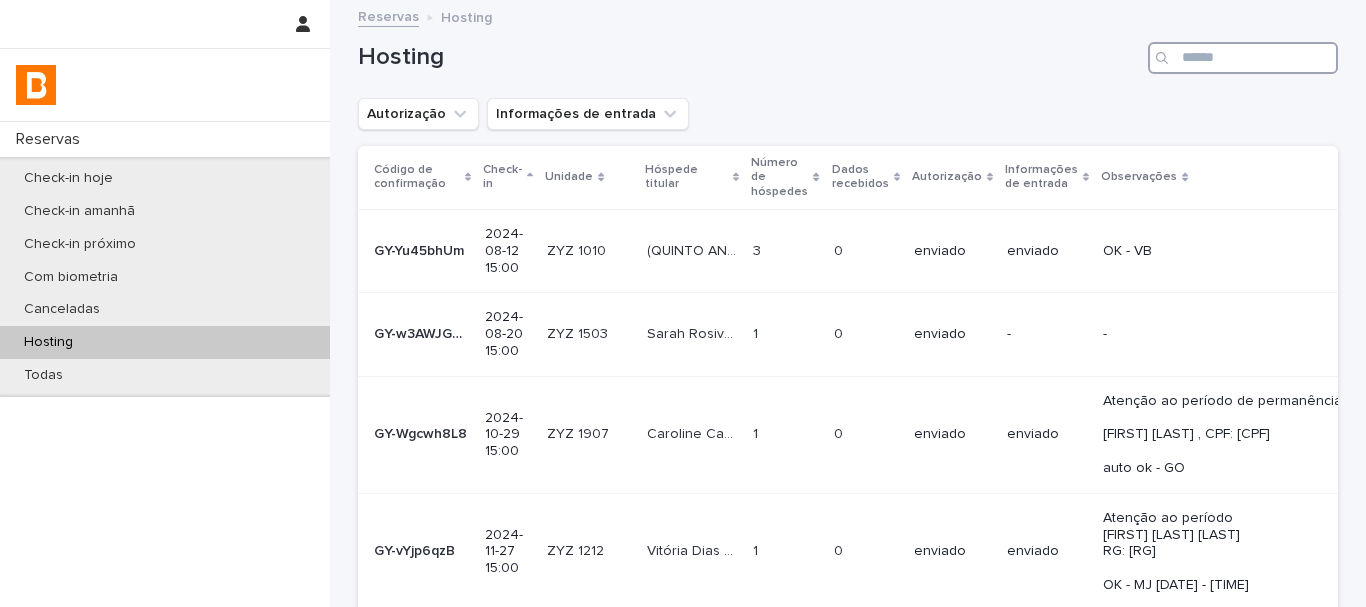 click at bounding box center (1243, 58) 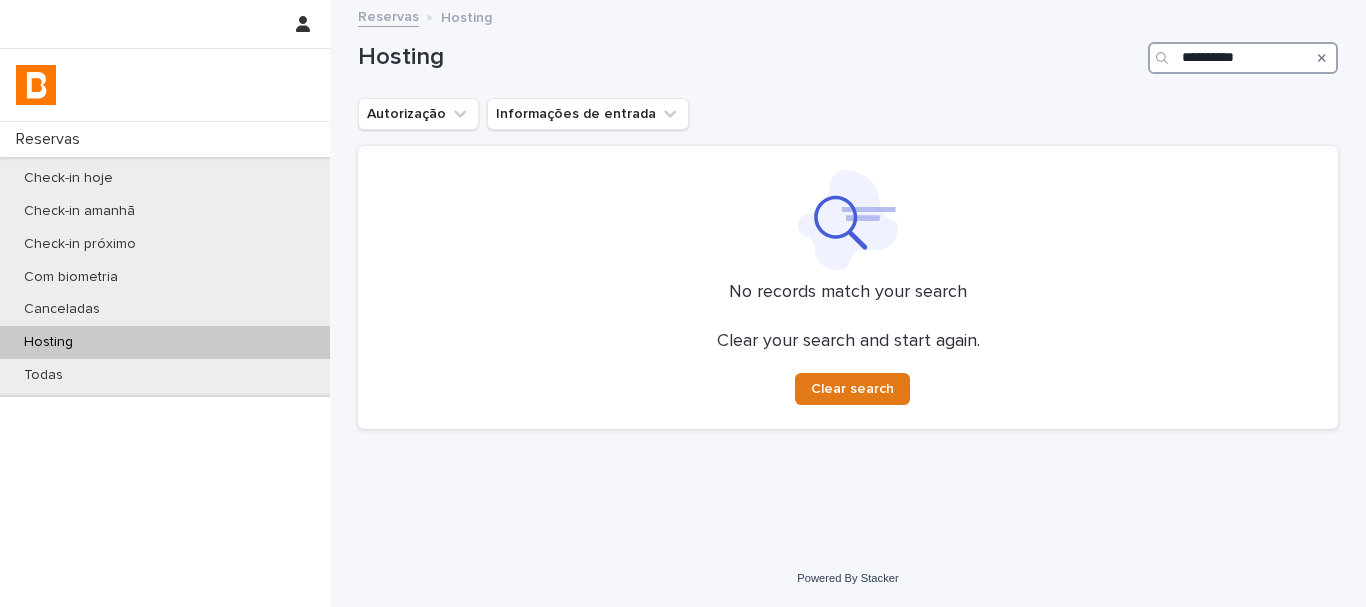 type on "**********" 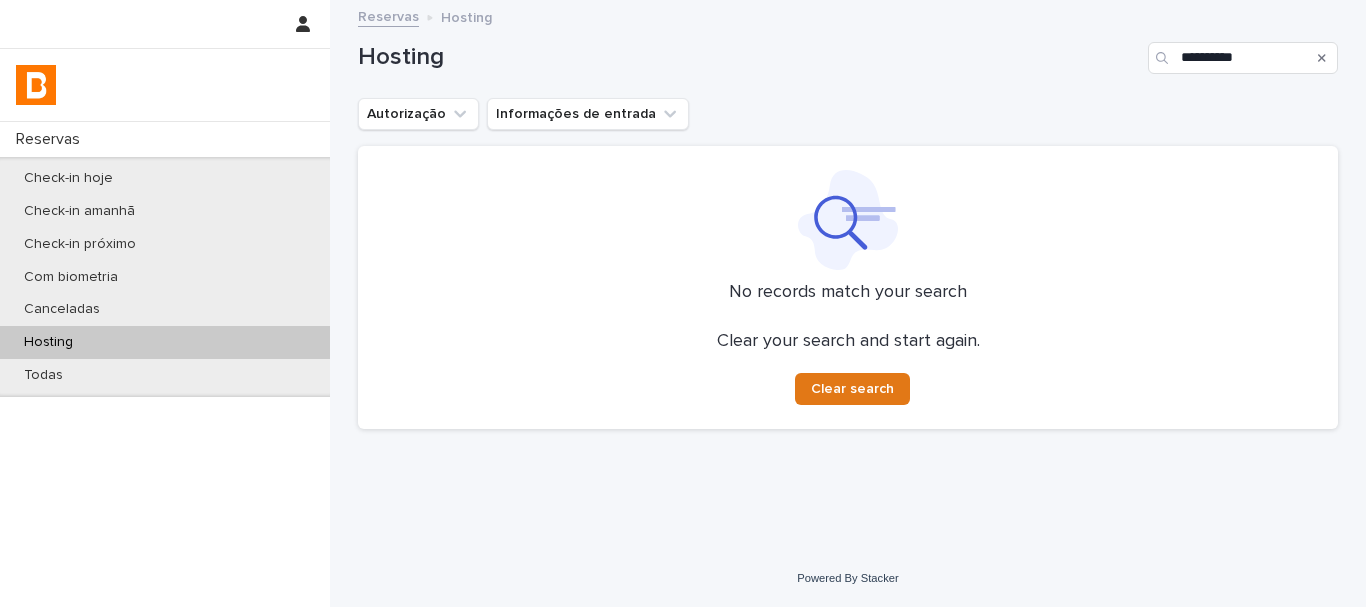 click on "Hosting" at bounding box center [749, 57] 